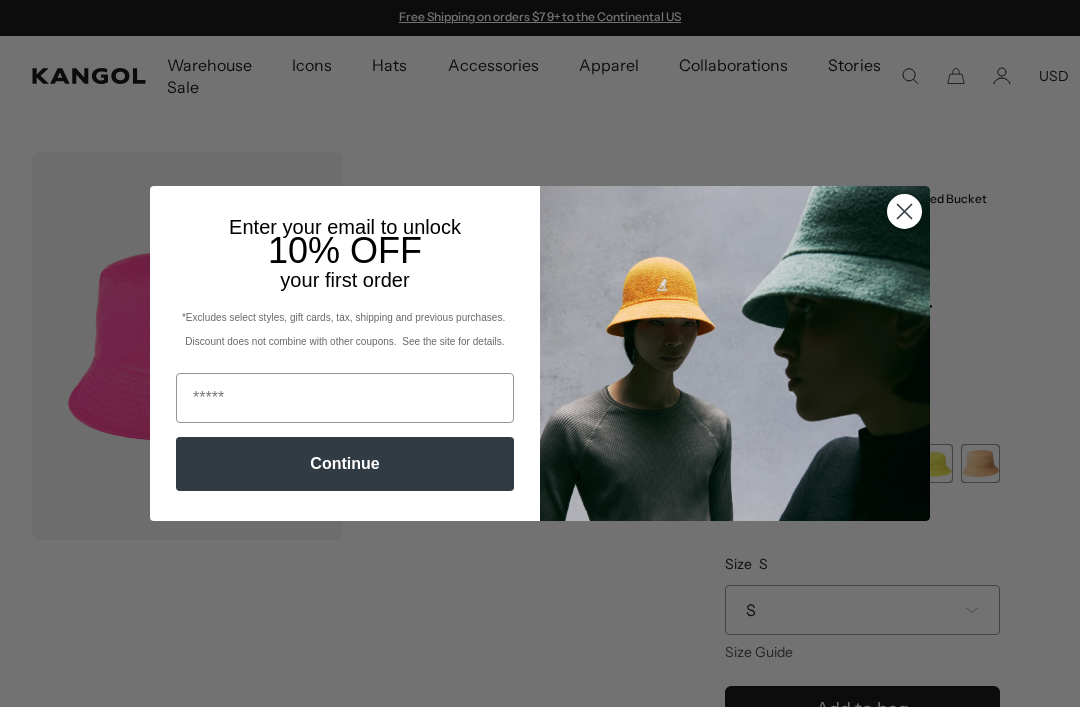 click 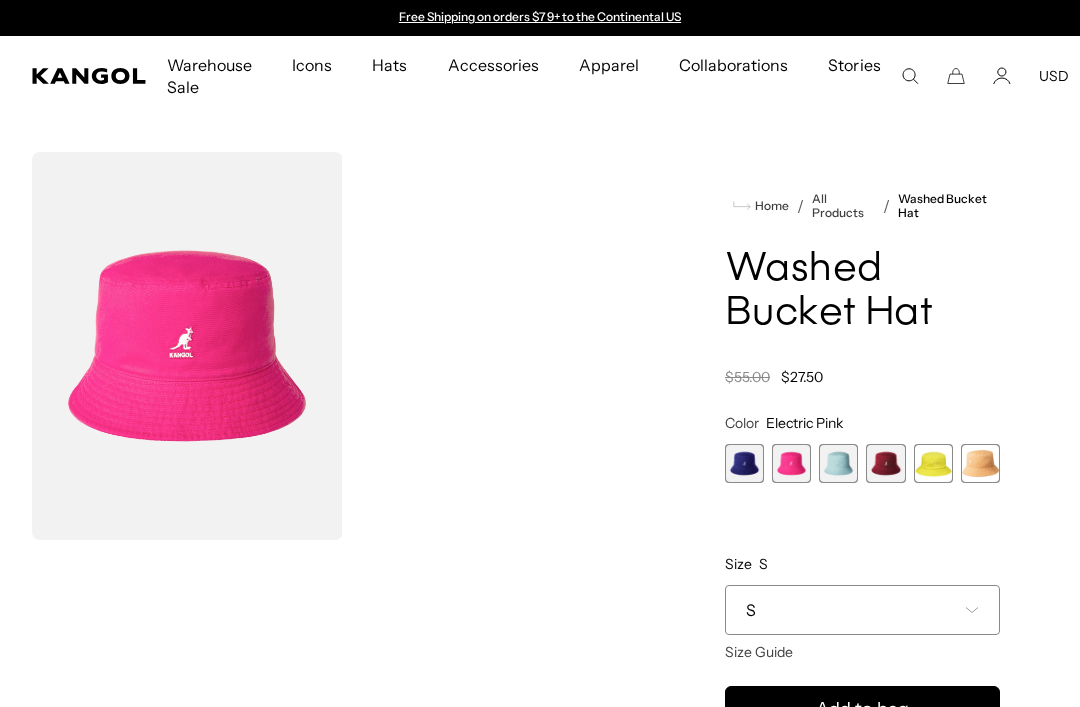 scroll, scrollTop: 0, scrollLeft: 412, axis: horizontal 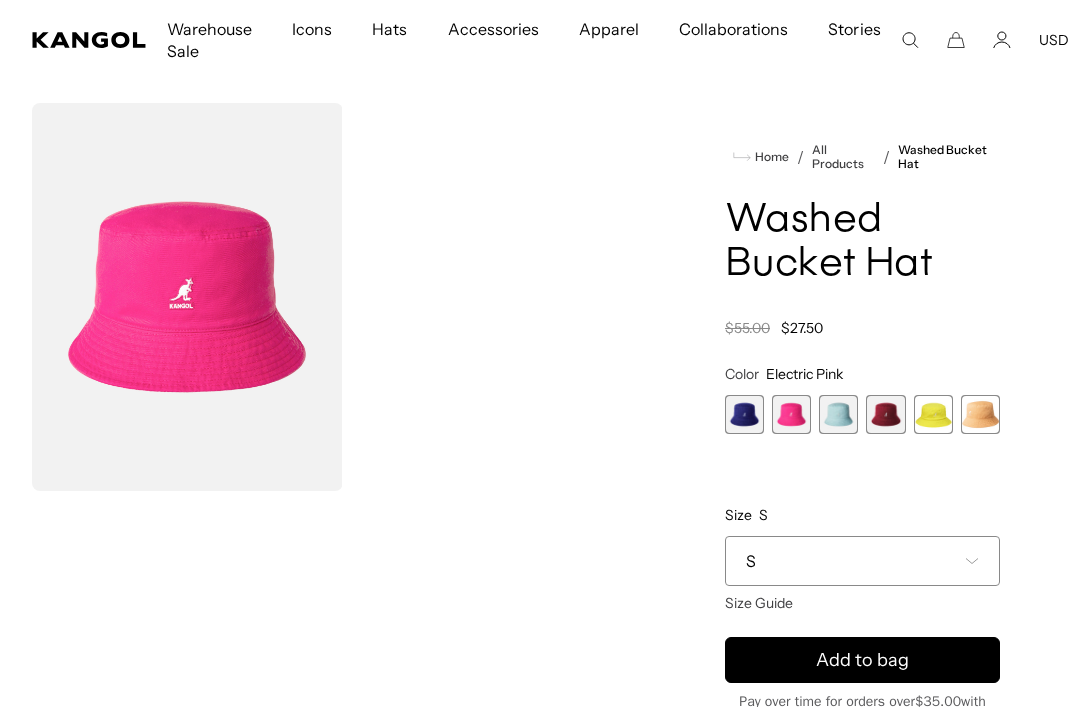 click at bounding box center [744, 414] 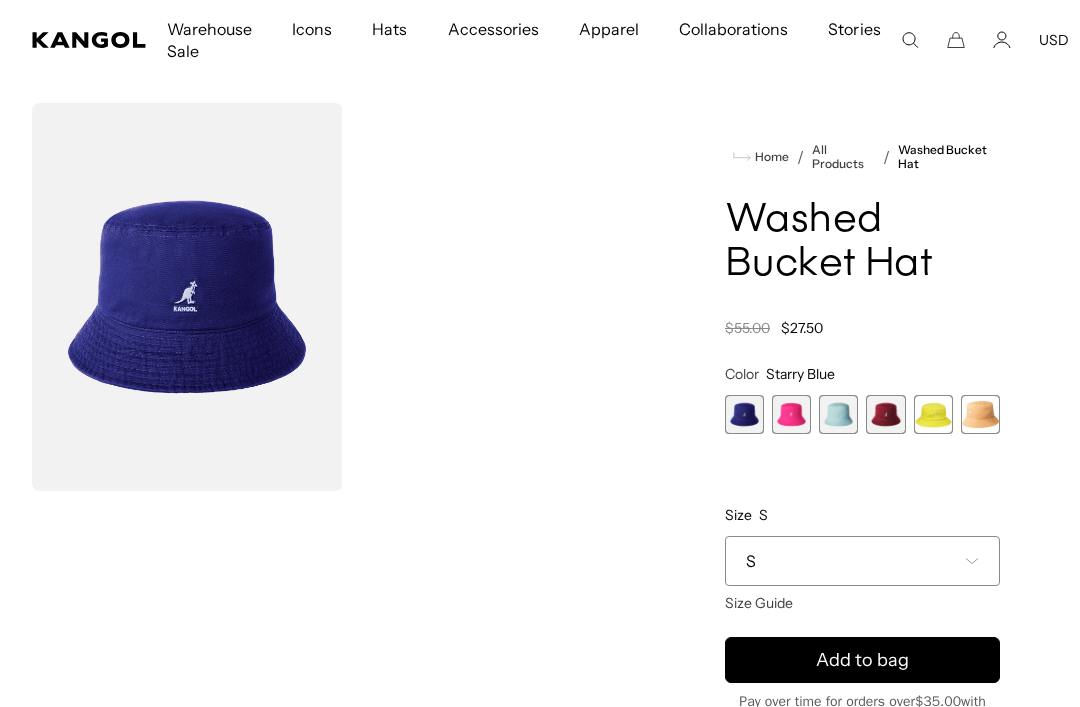 click at bounding box center [744, 414] 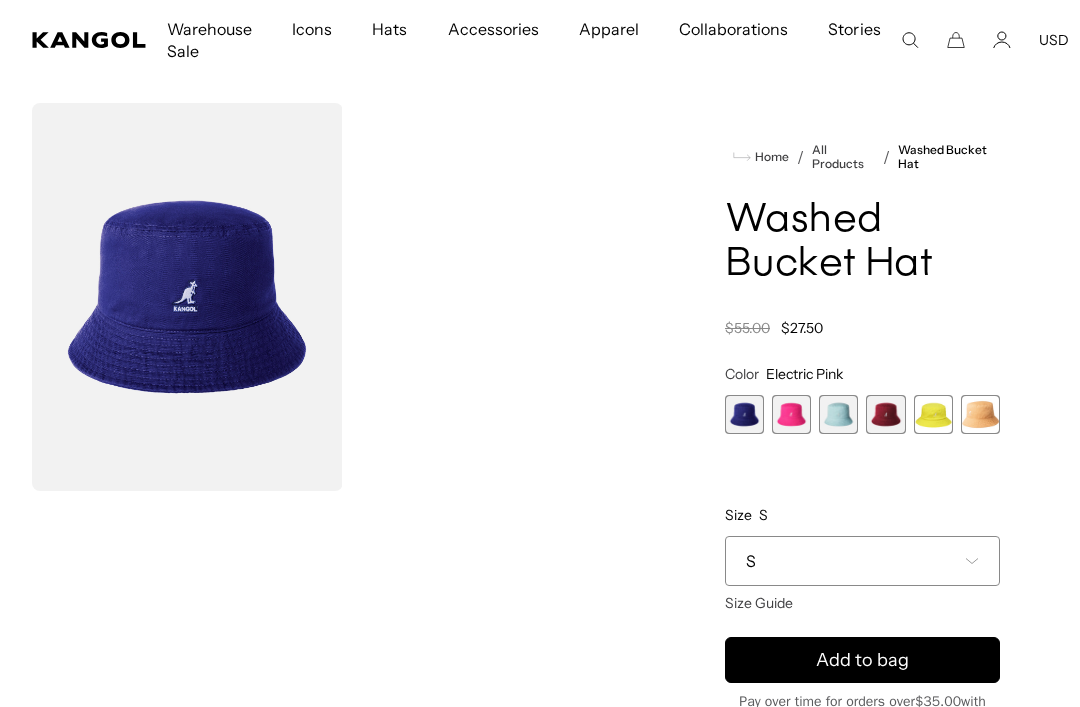 scroll, scrollTop: 0, scrollLeft: 412, axis: horizontal 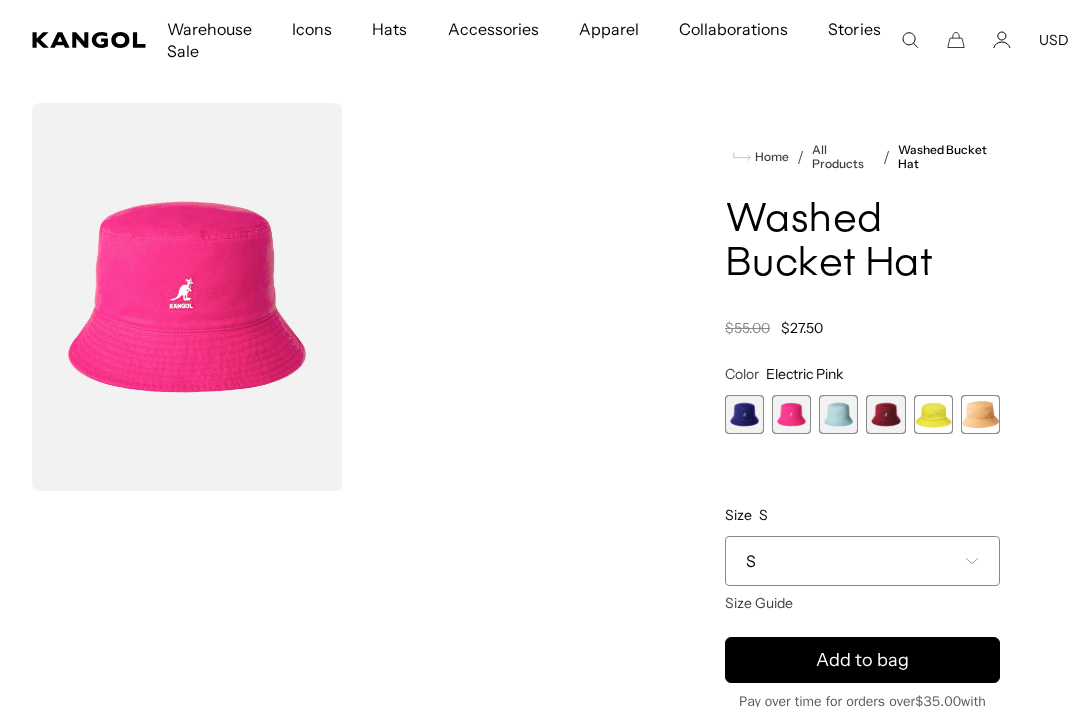 click at bounding box center [838, 414] 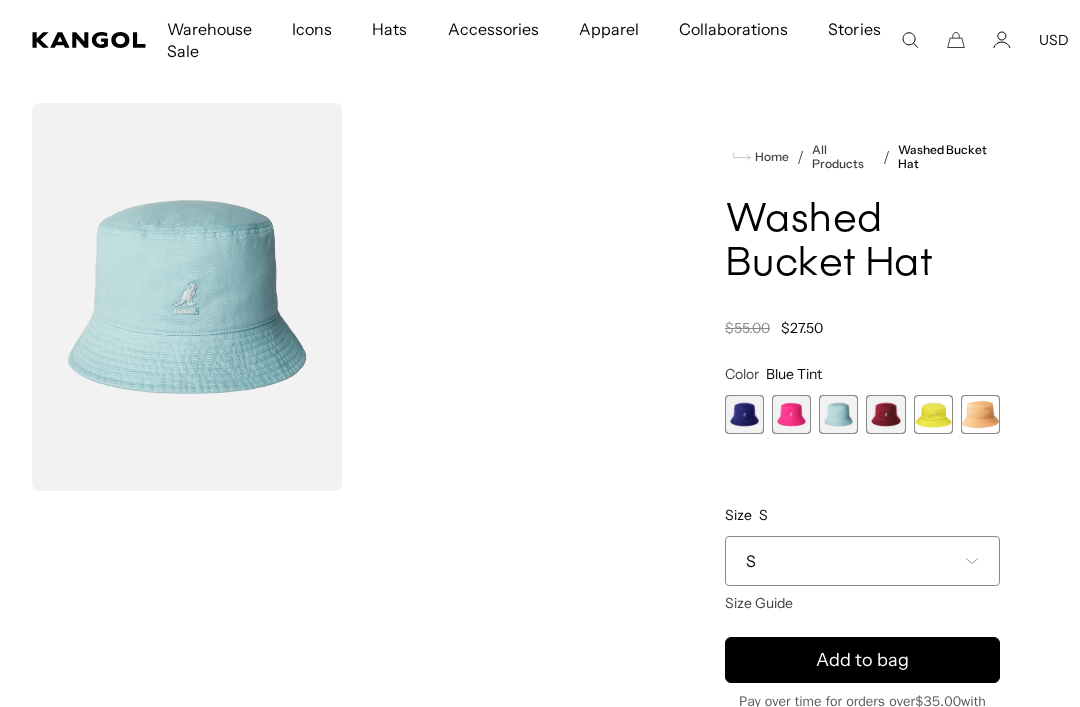 scroll, scrollTop: 0, scrollLeft: 0, axis: both 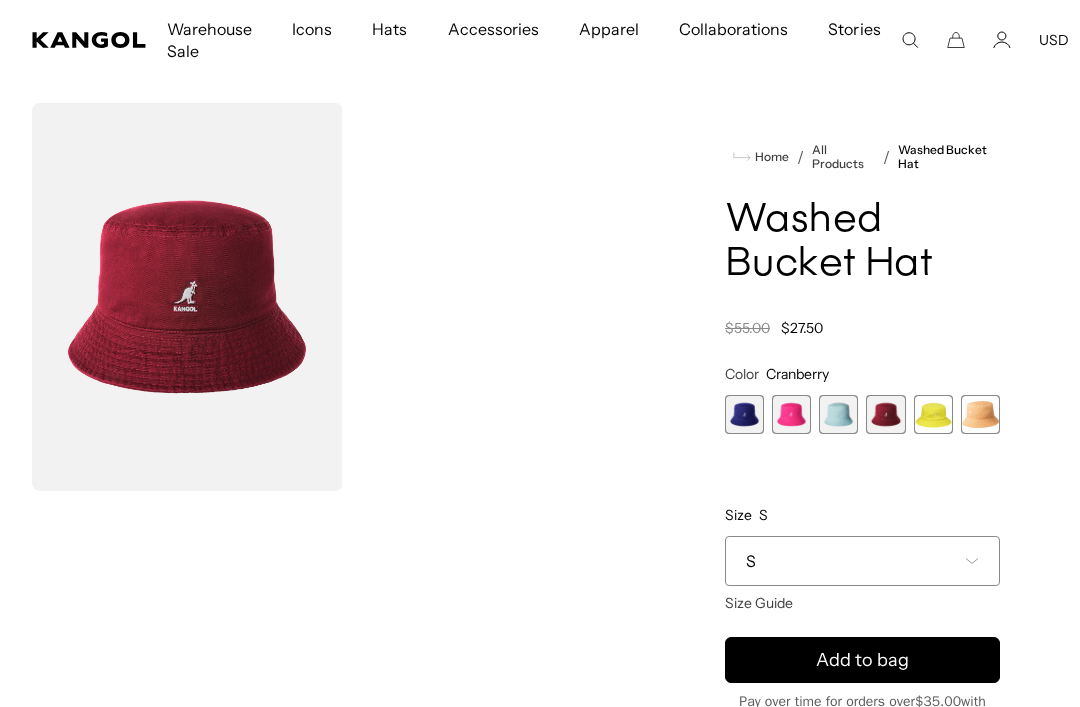 click at bounding box center (980, 414) 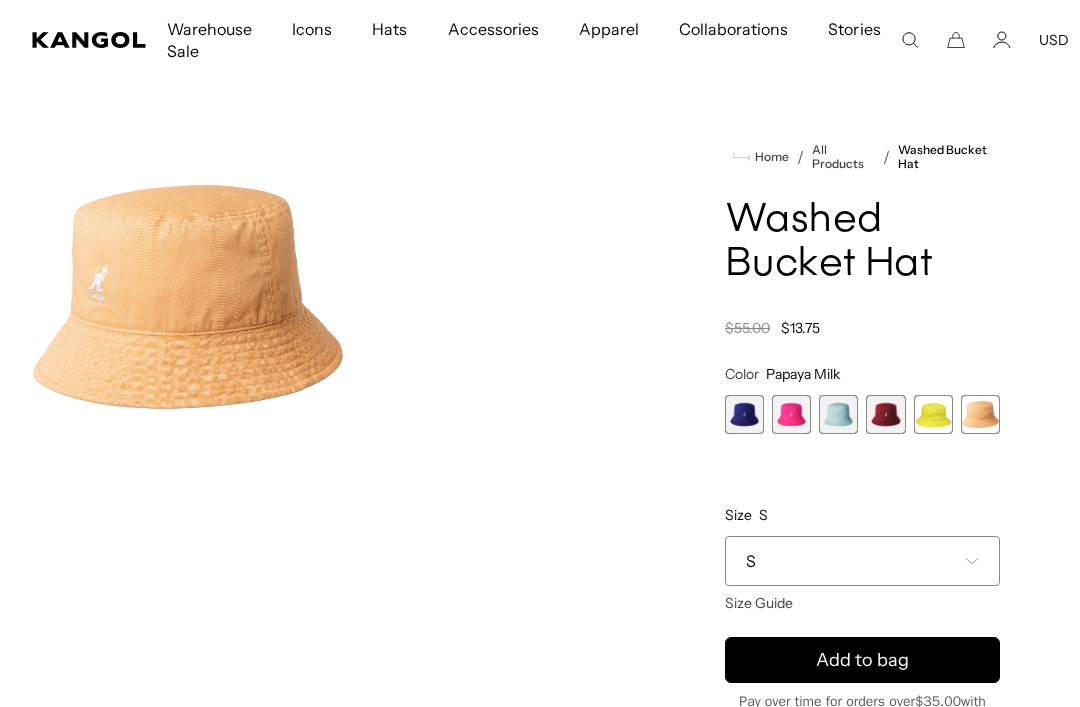 scroll, scrollTop: 0, scrollLeft: 412, axis: horizontal 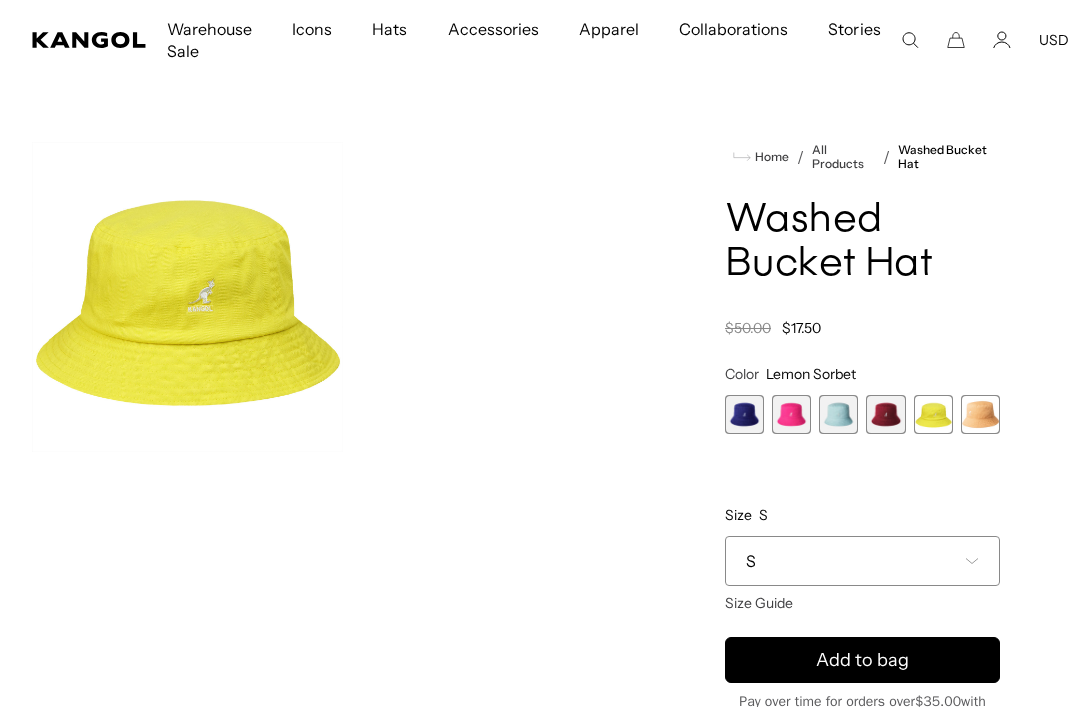 click at bounding box center (885, 414) 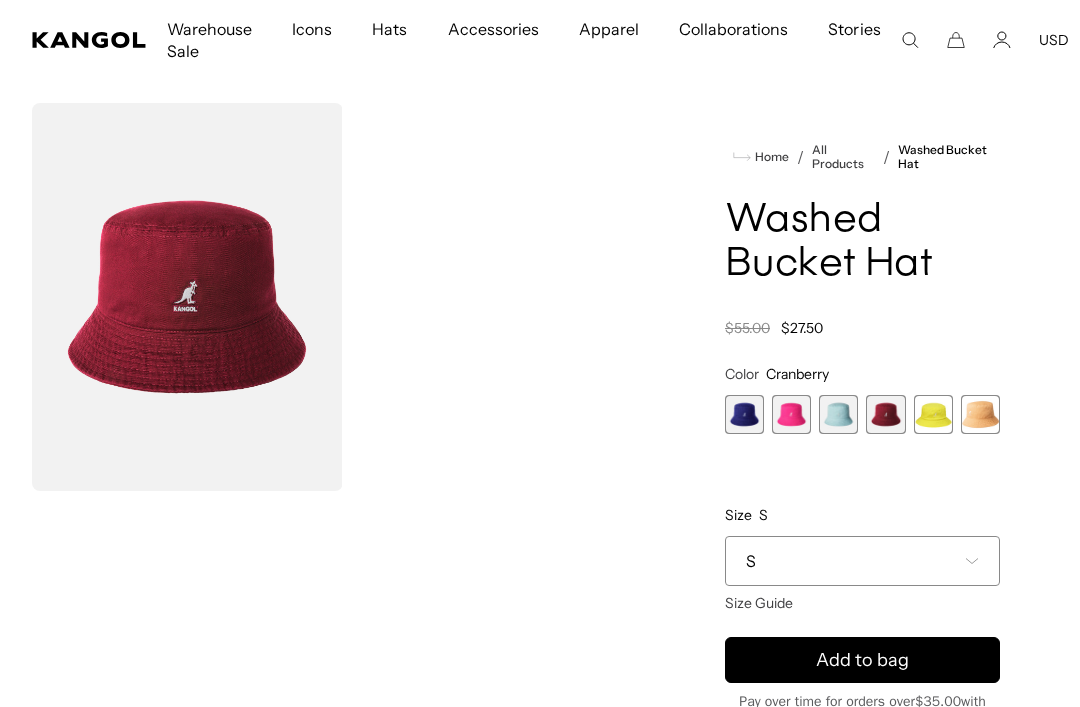 scroll, scrollTop: 0, scrollLeft: 412, axis: horizontal 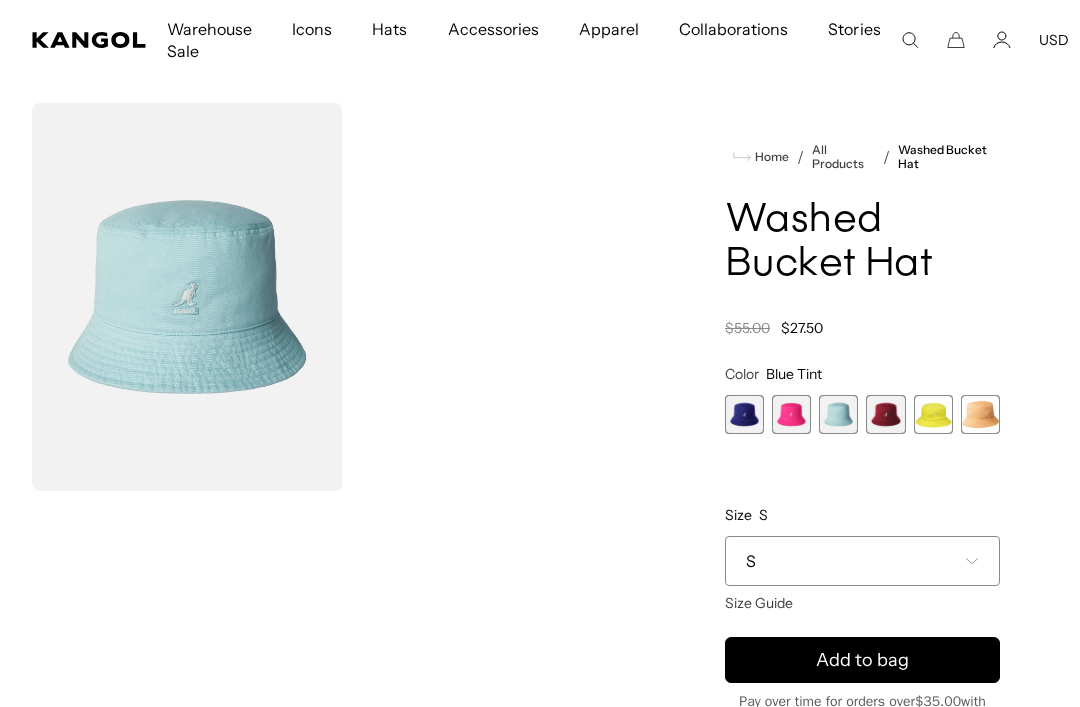 click at bounding box center [791, 414] 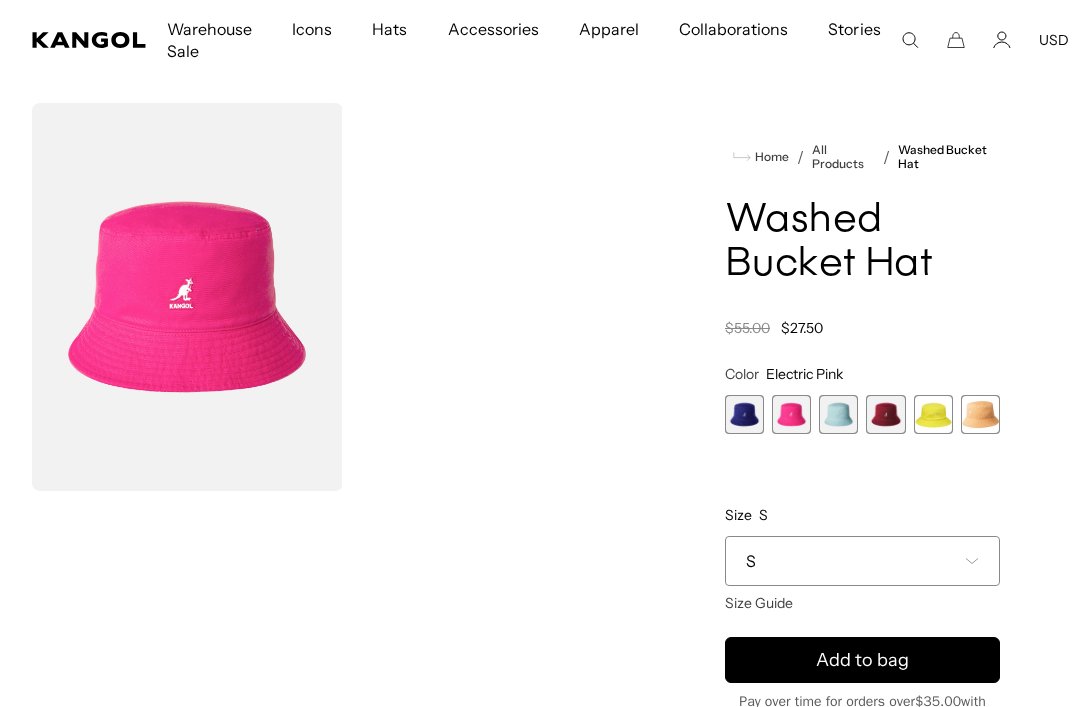 scroll, scrollTop: 0, scrollLeft: 412, axis: horizontal 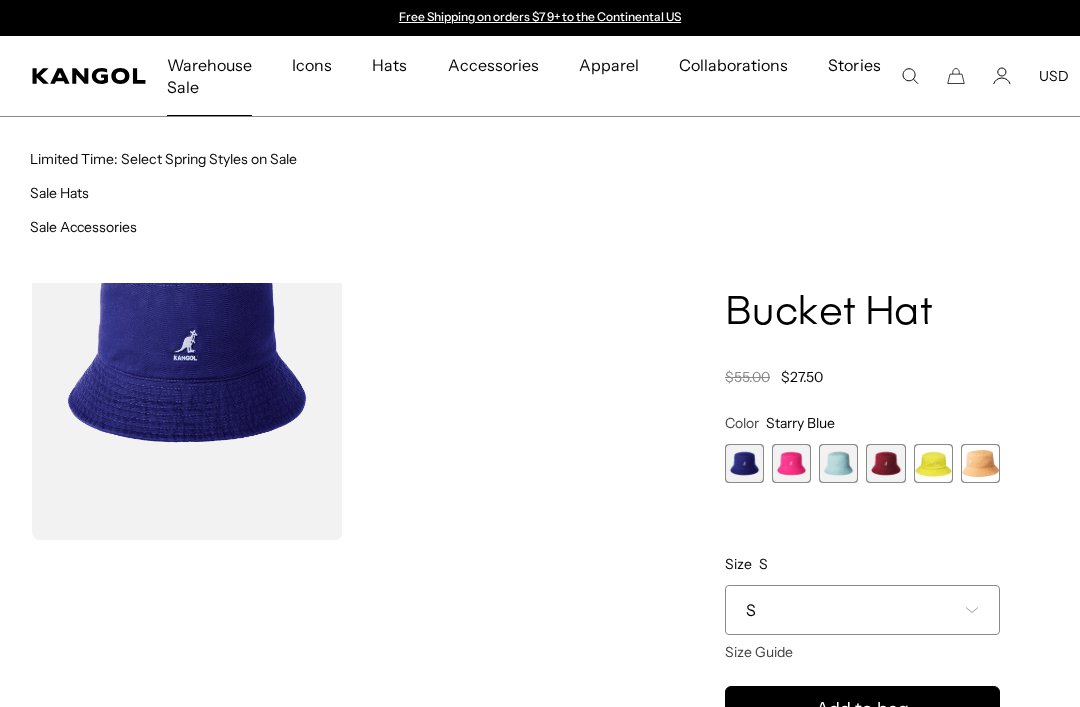 click on "Warehouse Sale" at bounding box center [209, 76] 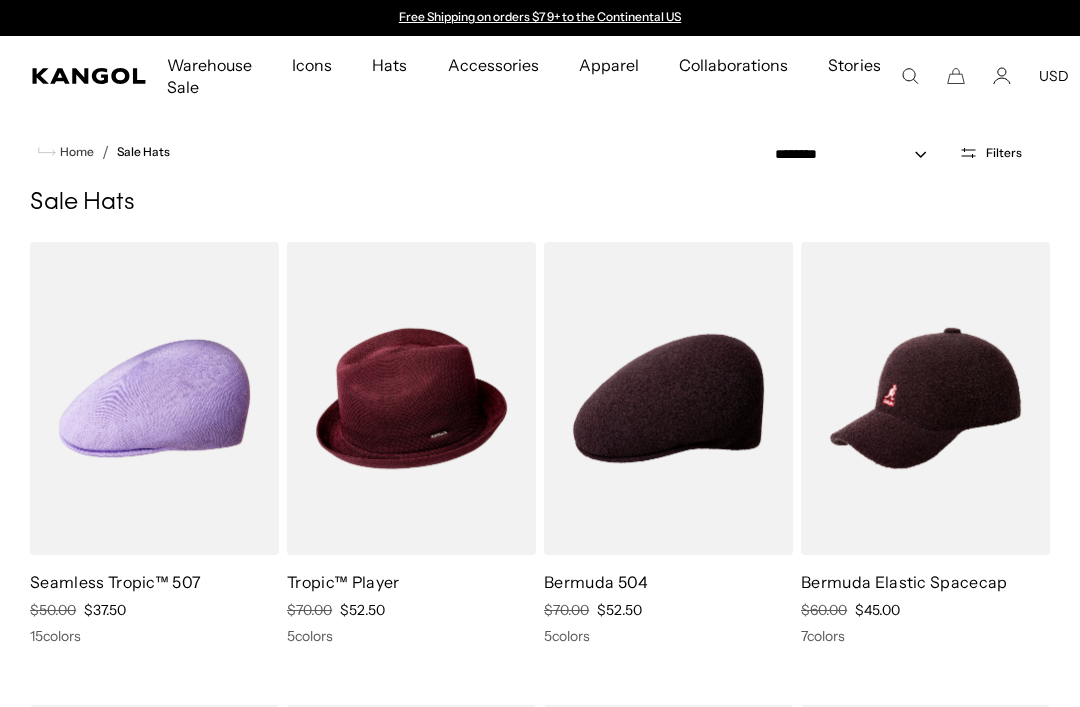 scroll, scrollTop: 0, scrollLeft: 0, axis: both 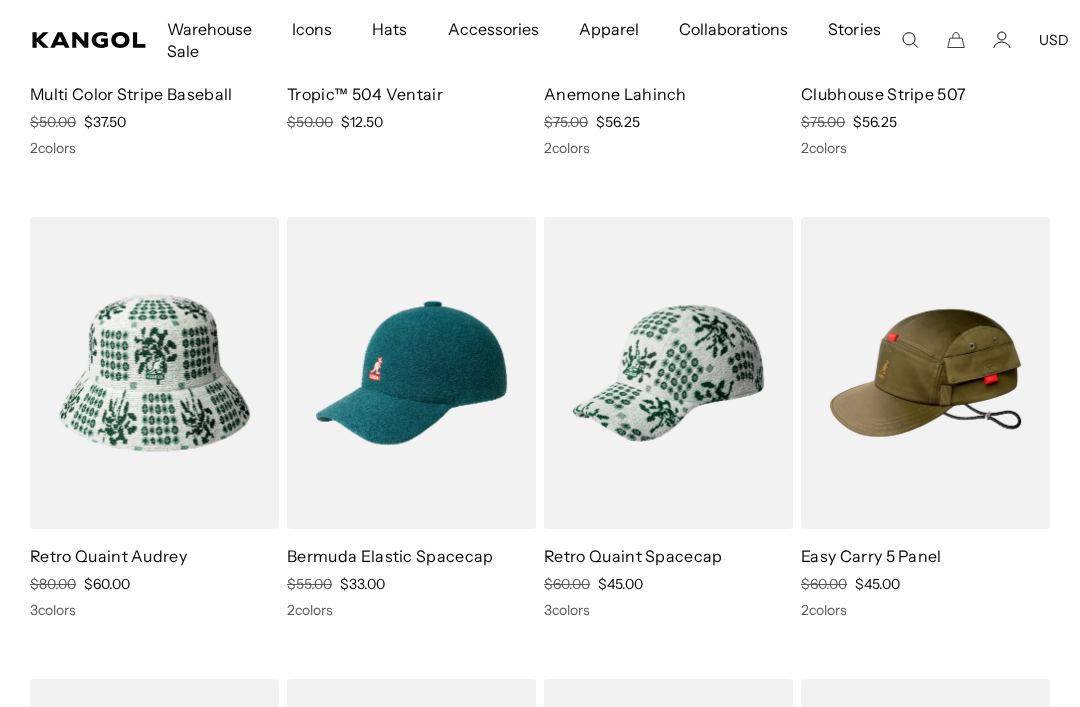 click at bounding box center [0, 0] 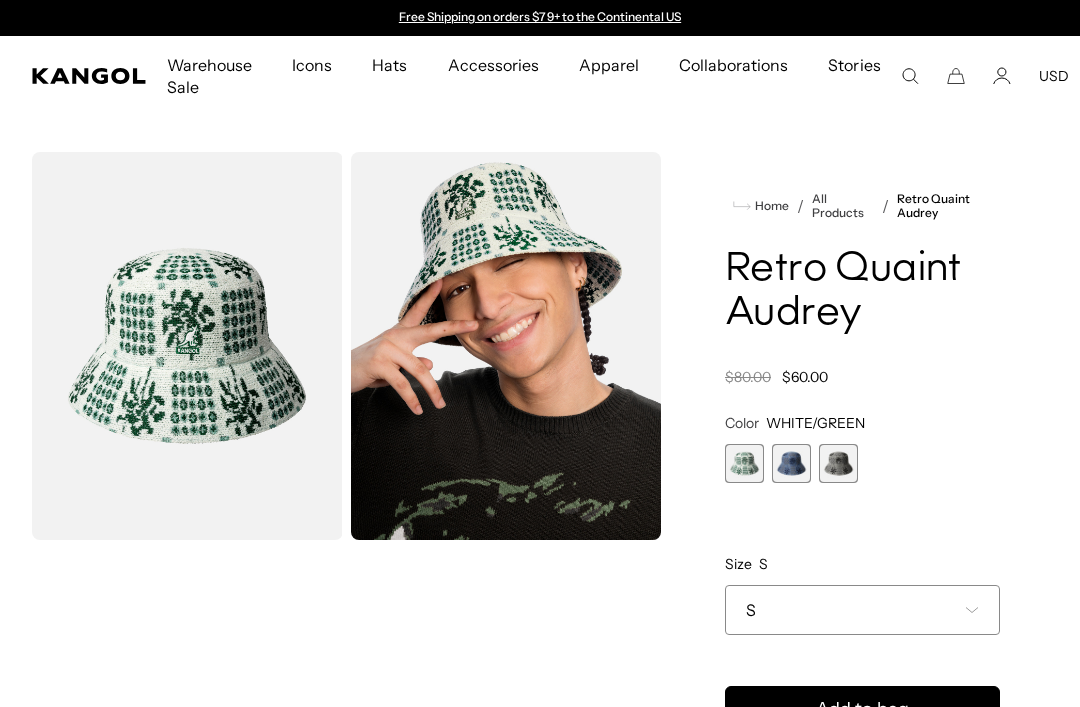 scroll, scrollTop: 0, scrollLeft: 0, axis: both 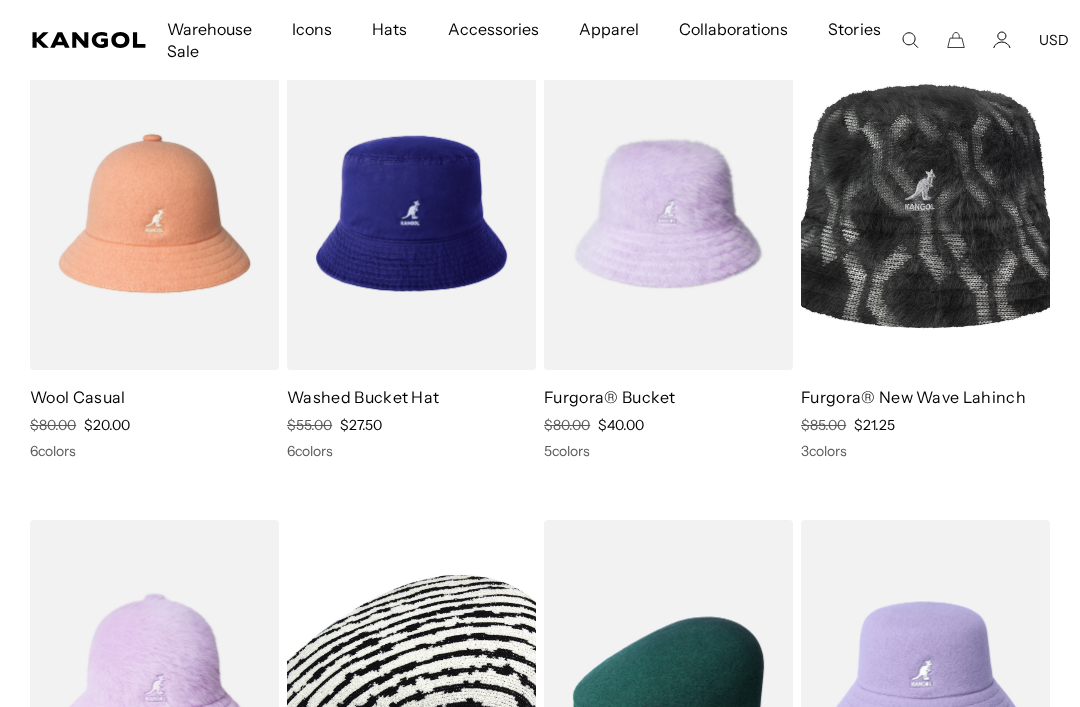 click at bounding box center [0, 0] 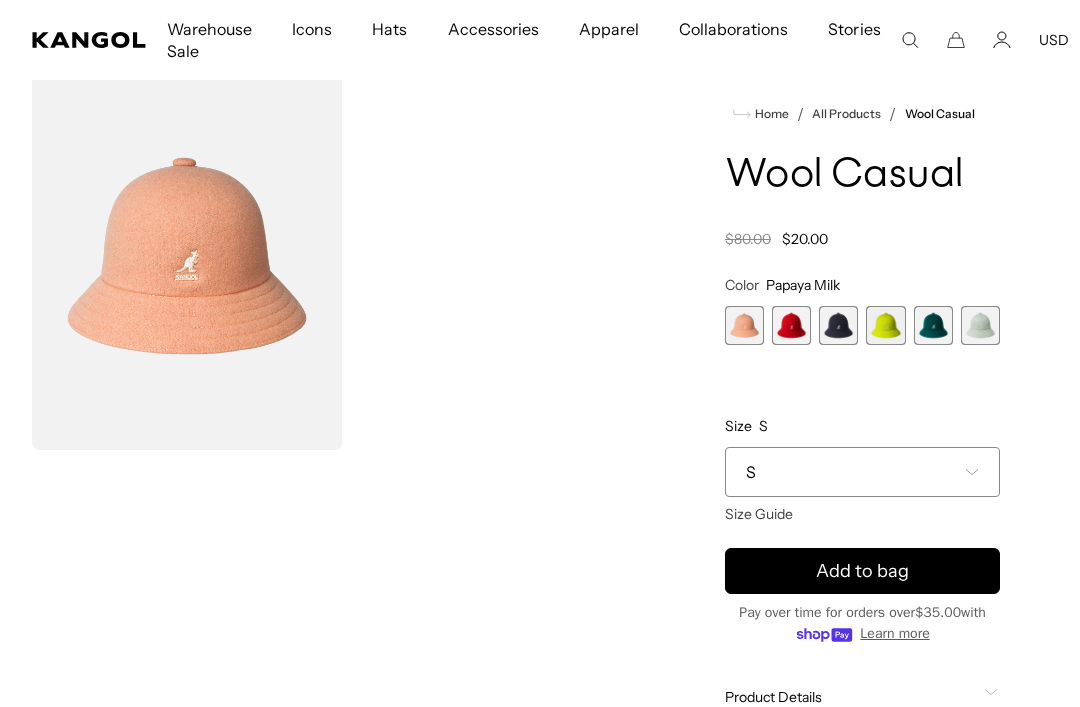 scroll, scrollTop: 90, scrollLeft: 0, axis: vertical 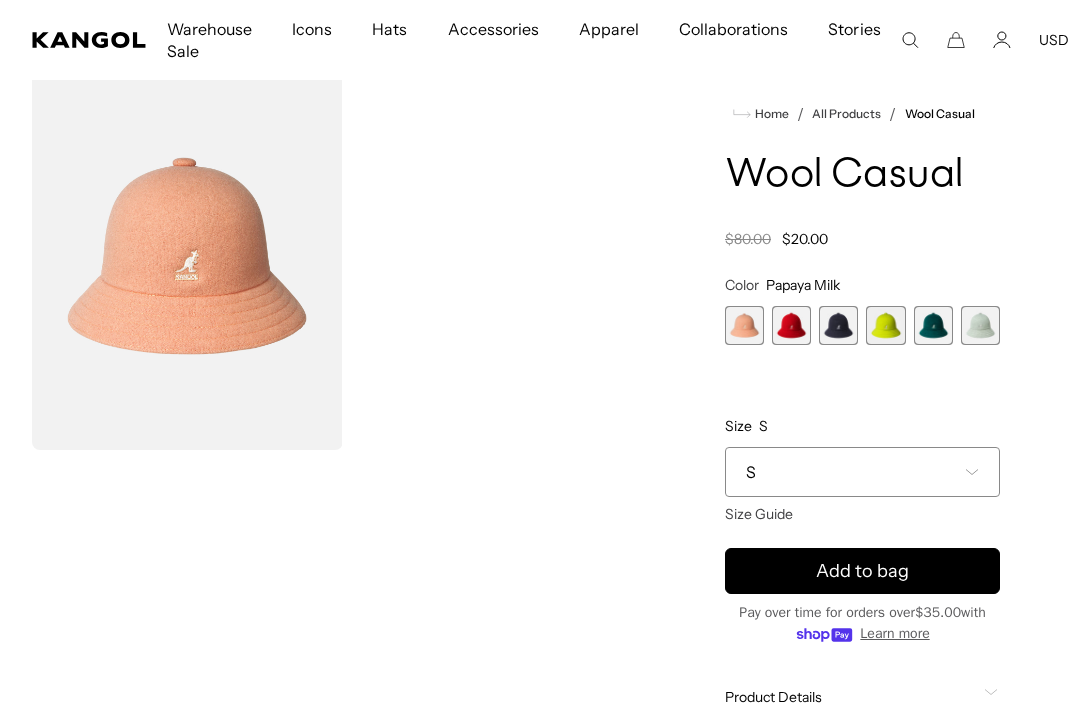 click at bounding box center (791, 325) 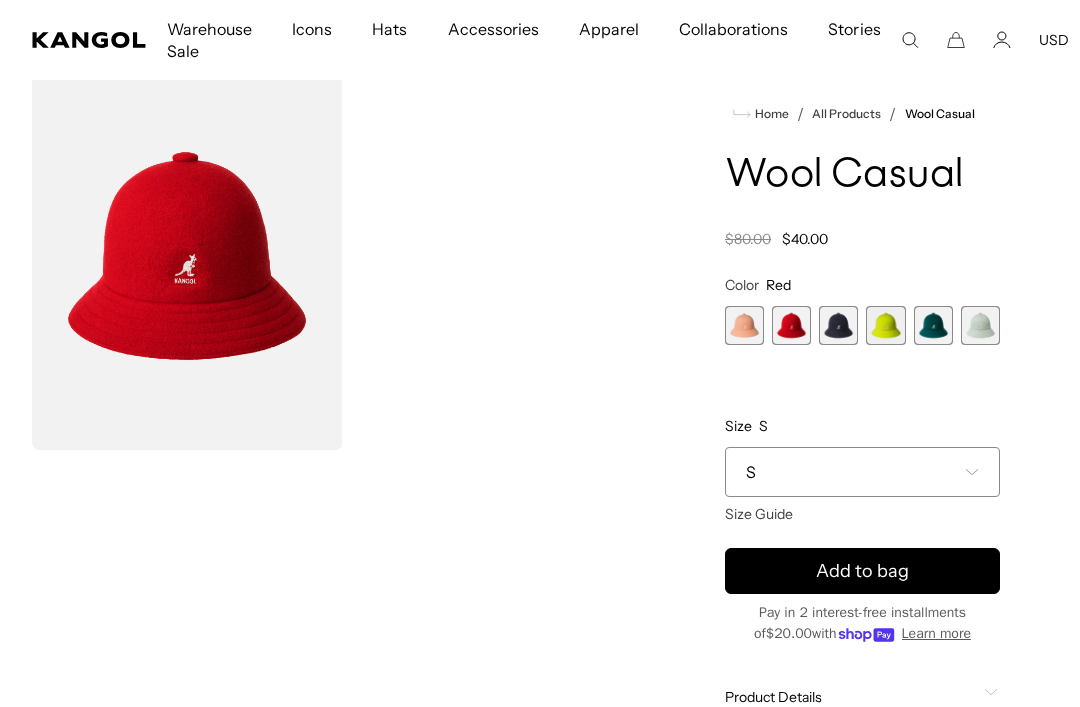 scroll, scrollTop: 0, scrollLeft: 0, axis: both 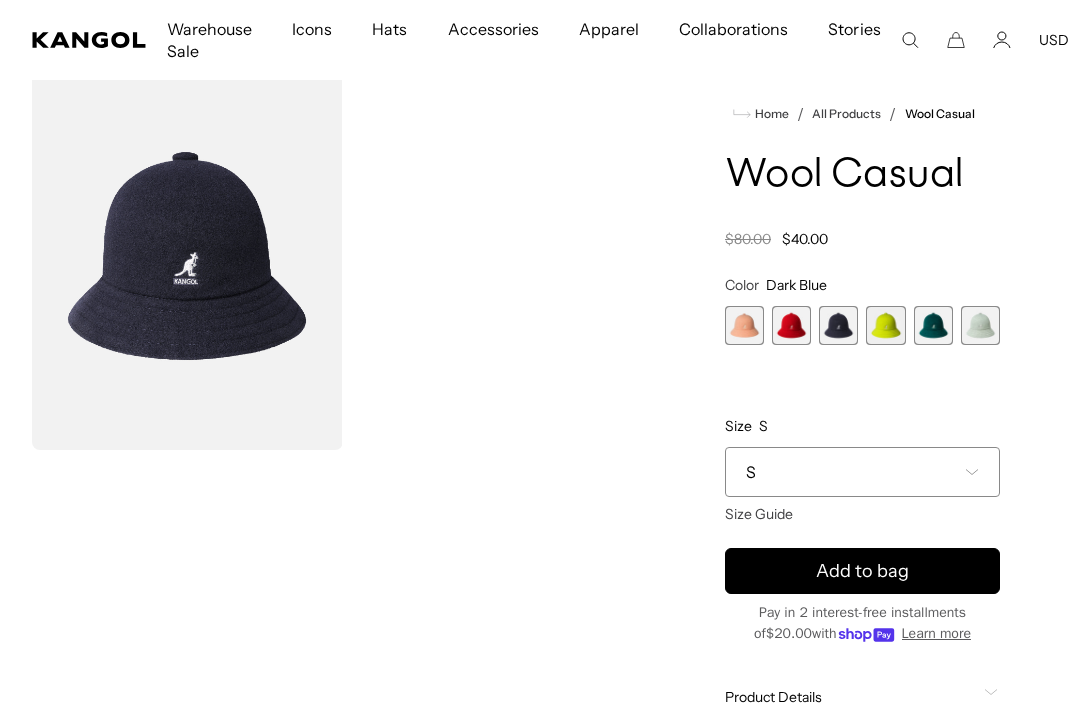 click at bounding box center [885, 325] 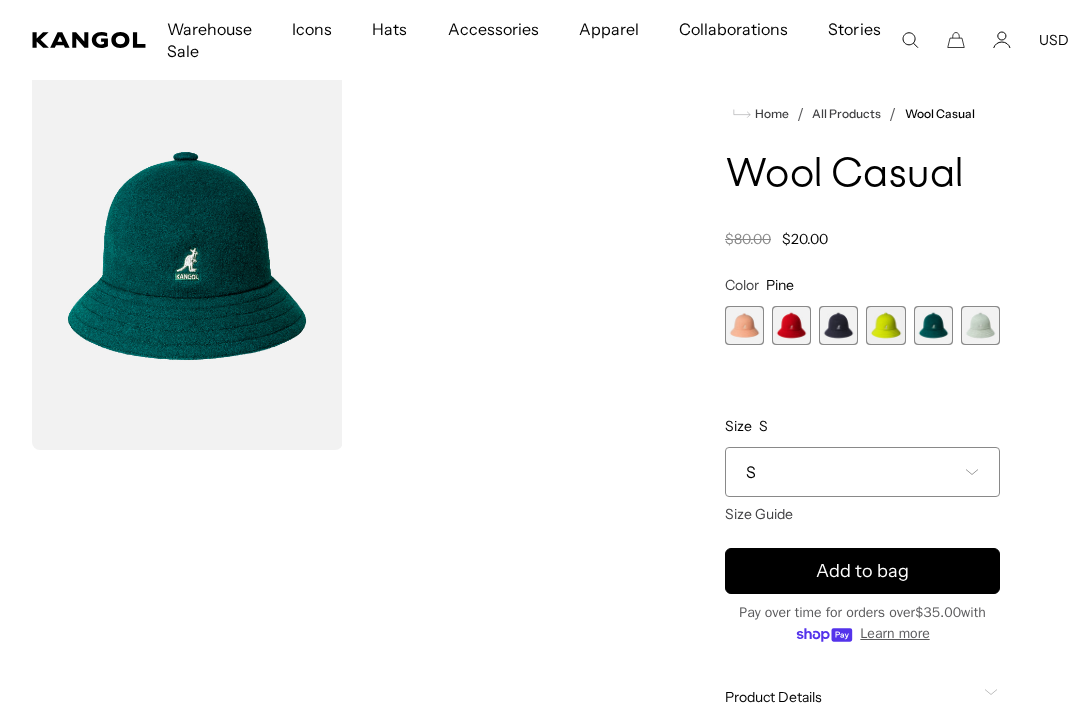 scroll, scrollTop: 0, scrollLeft: 412, axis: horizontal 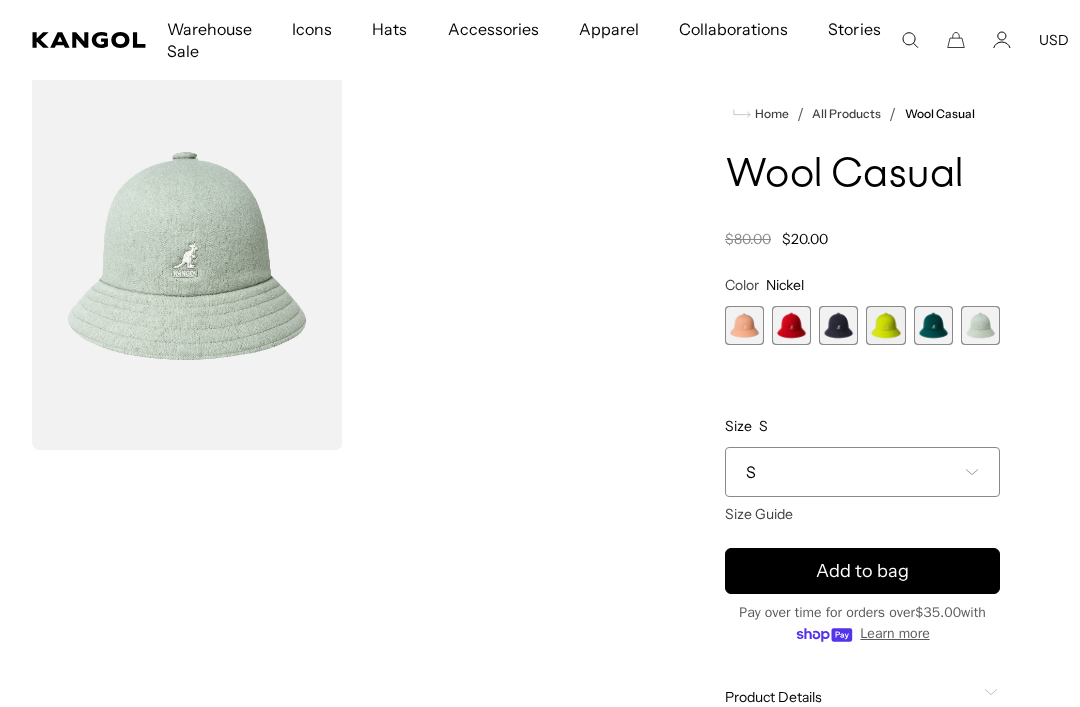 click at bounding box center [744, 325] 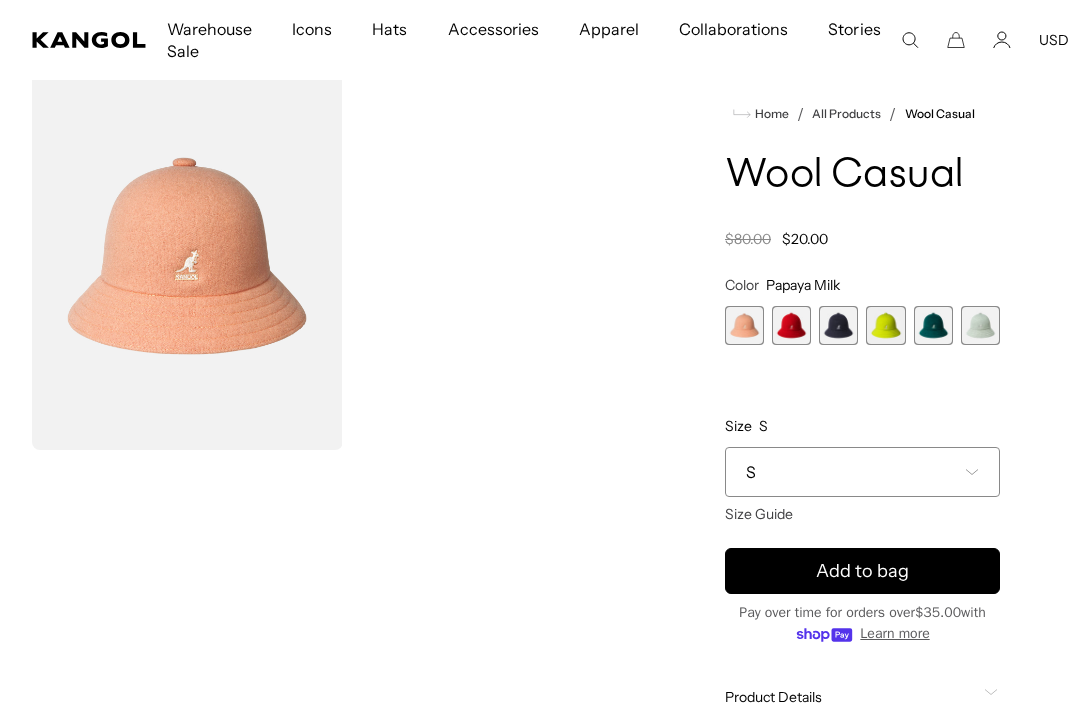 scroll, scrollTop: 0, scrollLeft: 412, axis: horizontal 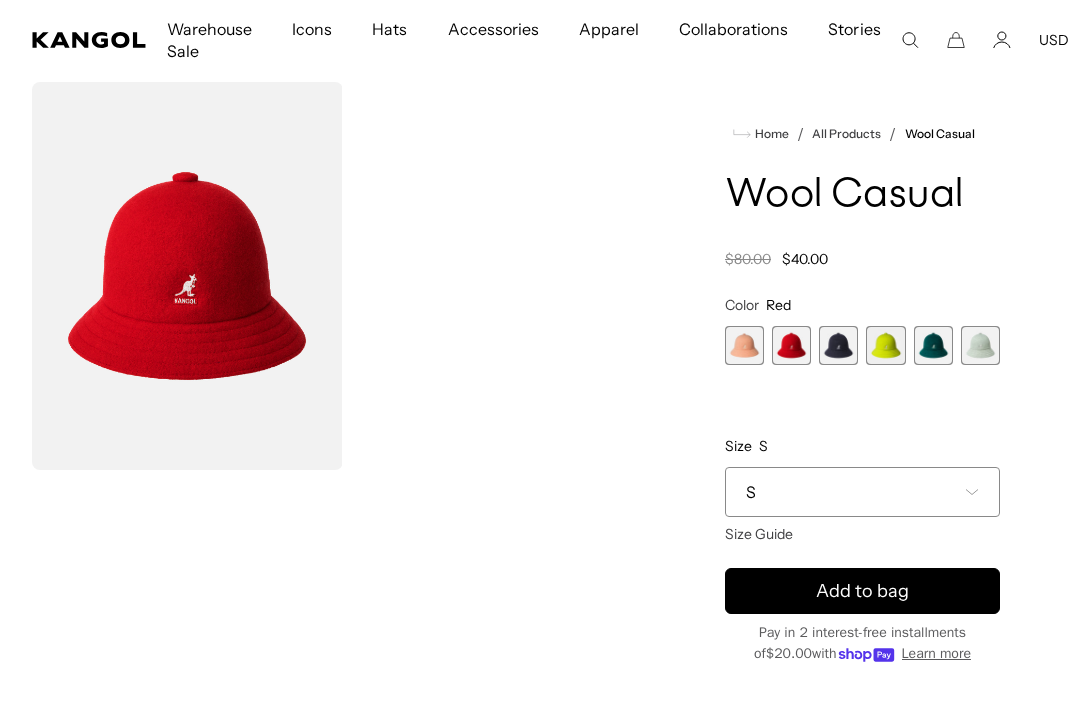 click at bounding box center (838, 345) 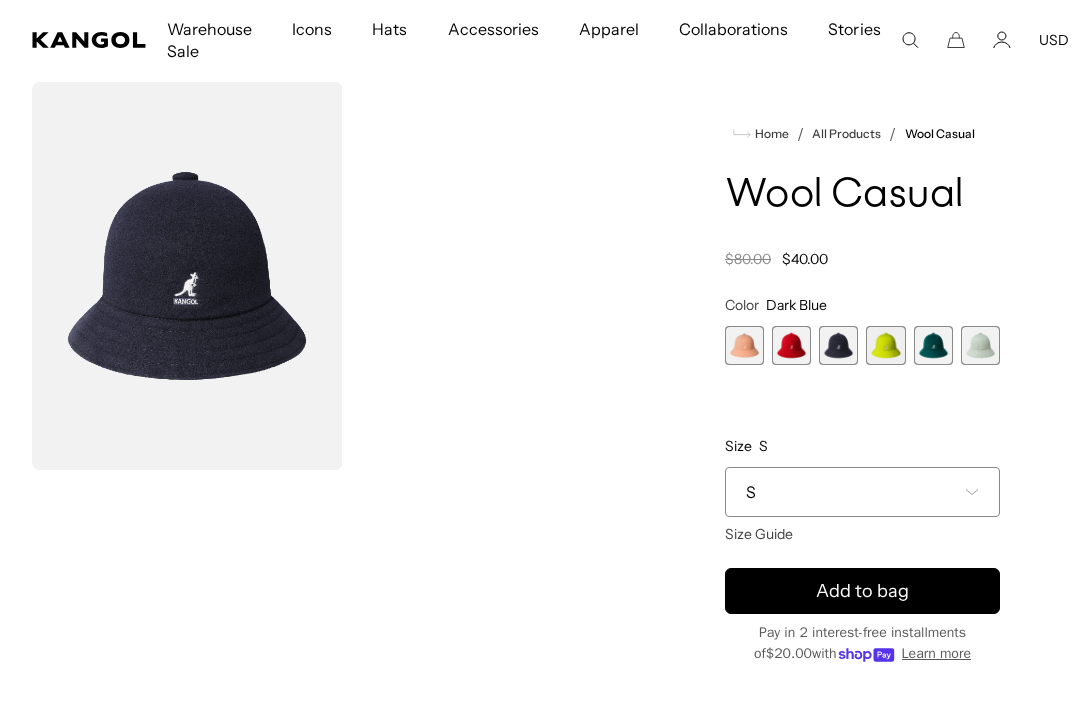 scroll, scrollTop: 0, scrollLeft: 0, axis: both 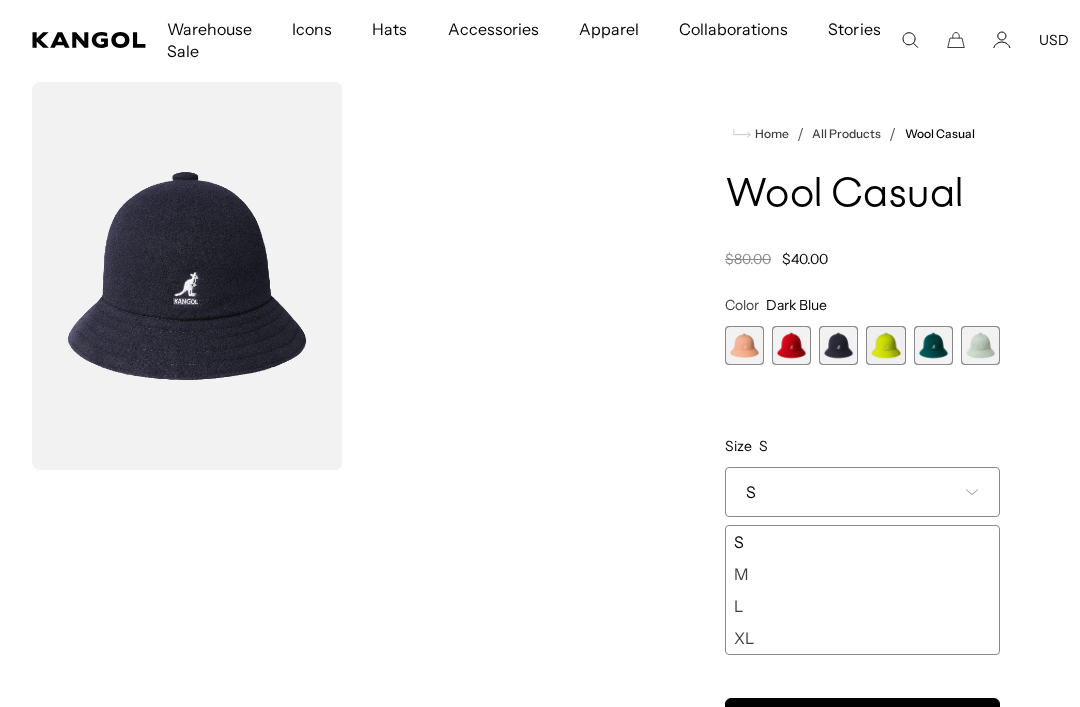 click on "M" at bounding box center [862, 574] 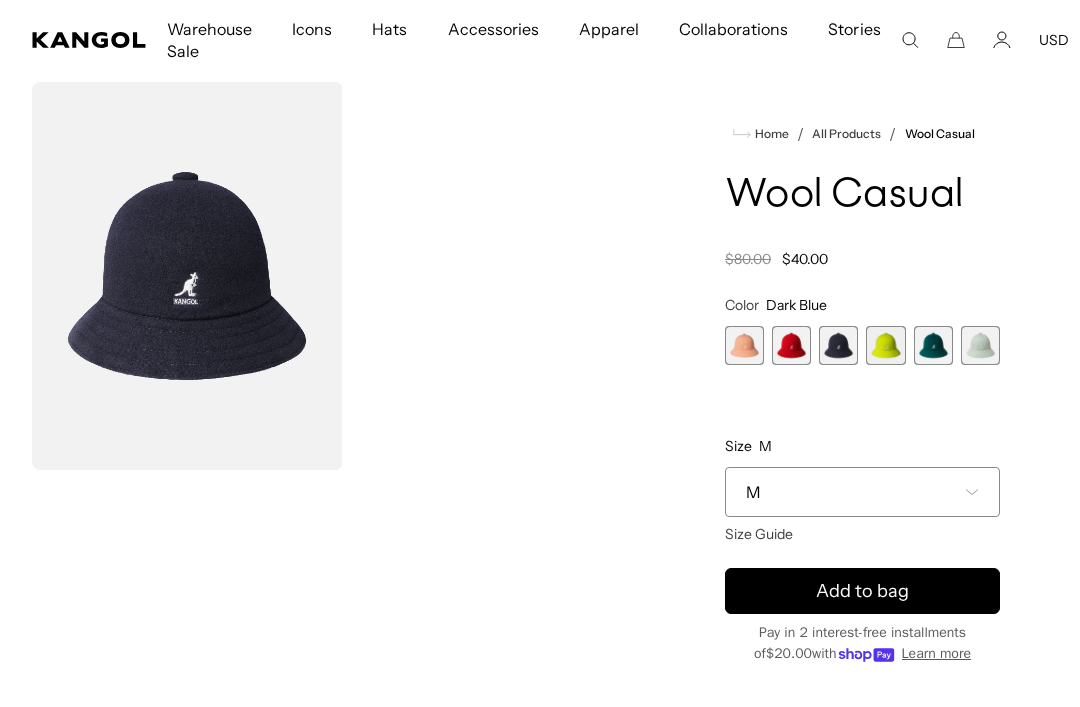scroll, scrollTop: 0, scrollLeft: 412, axis: horizontal 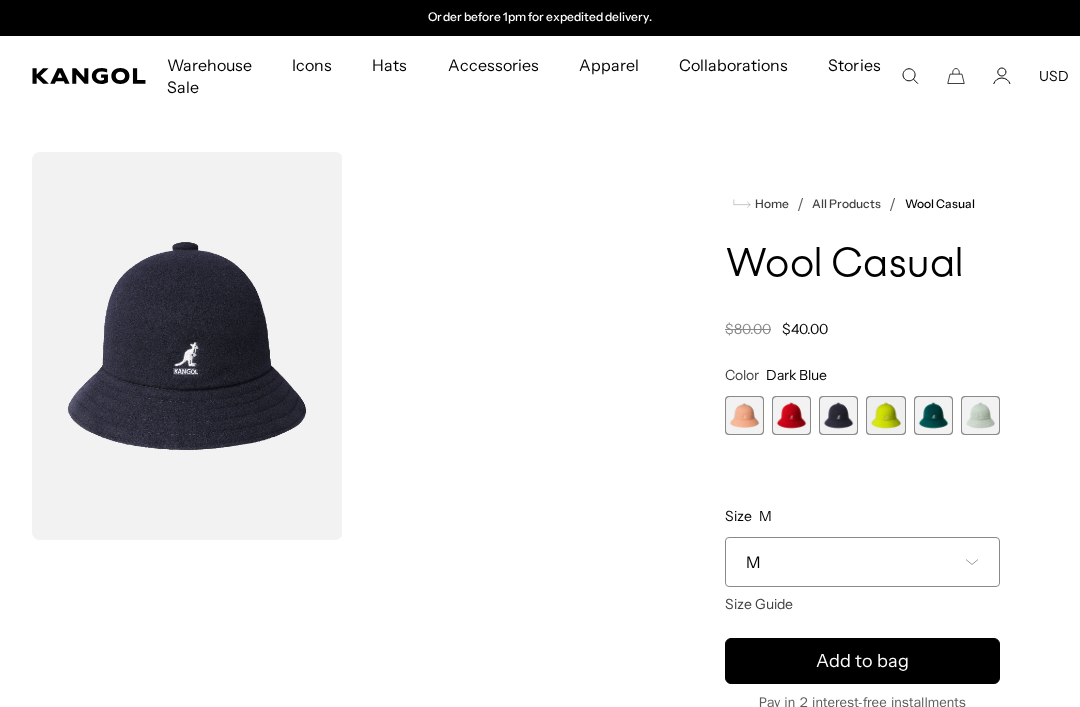 click at bounding box center (744, 415) 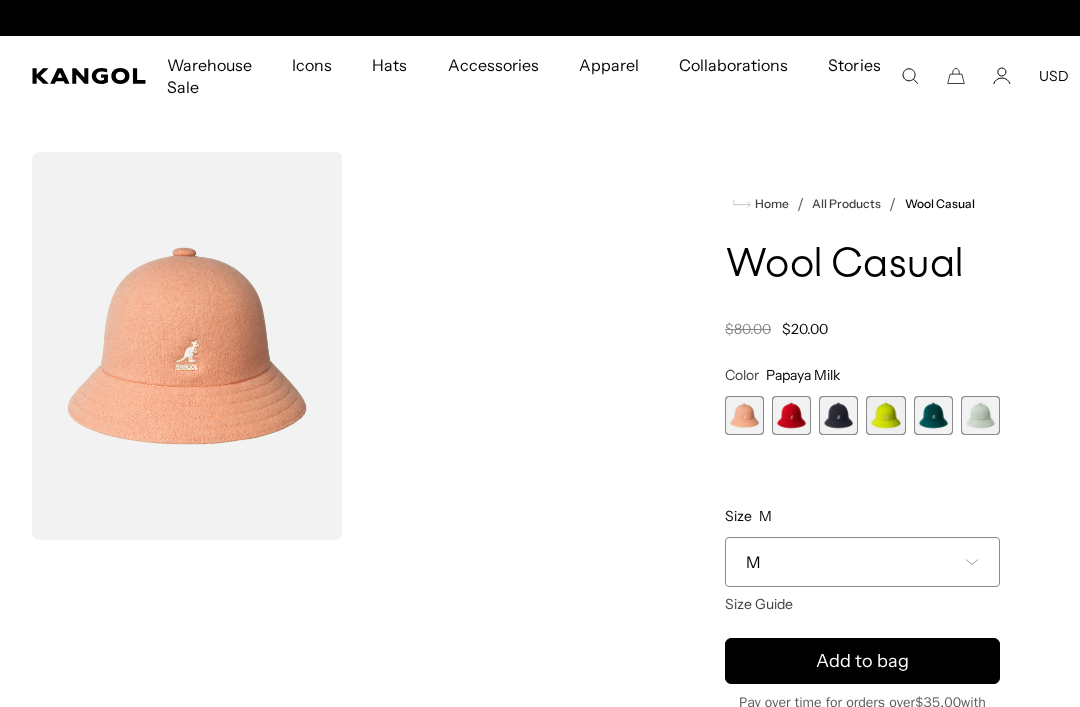 scroll, scrollTop: 0, scrollLeft: 412, axis: horizontal 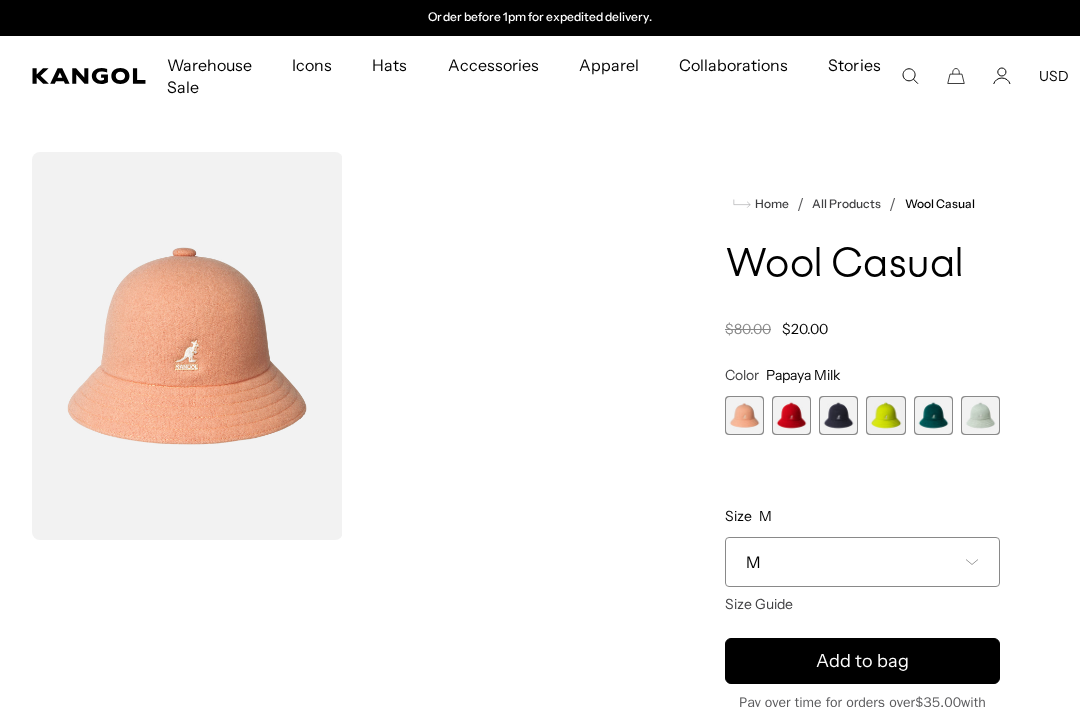 click at bounding box center [791, 415] 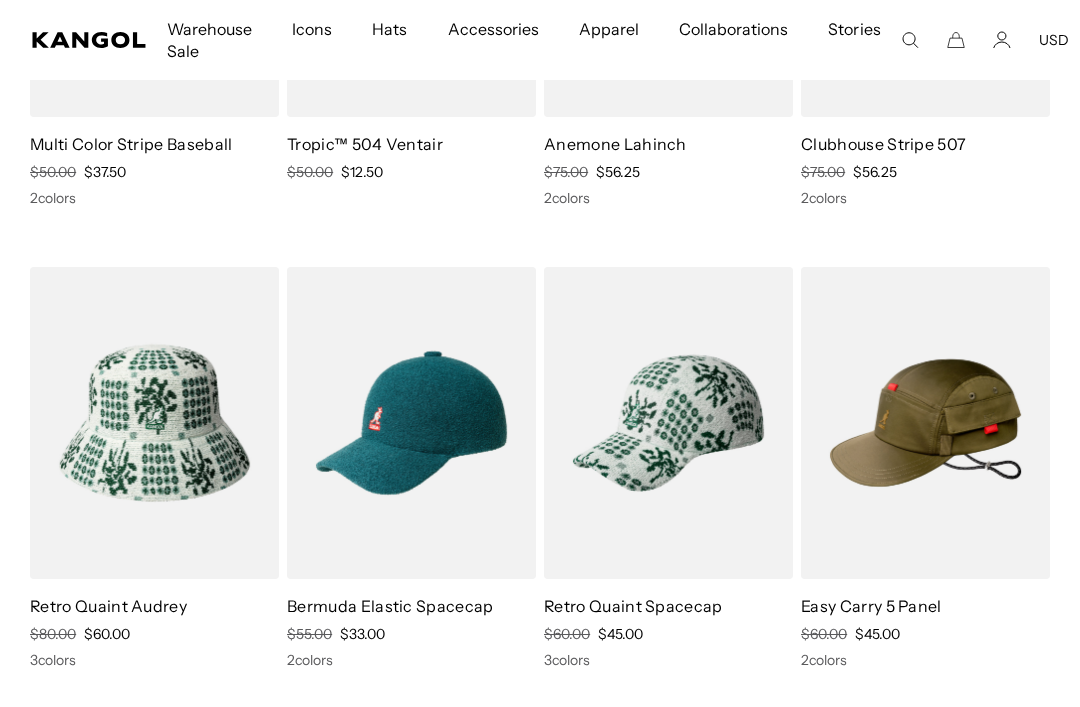 scroll, scrollTop: 2786, scrollLeft: 0, axis: vertical 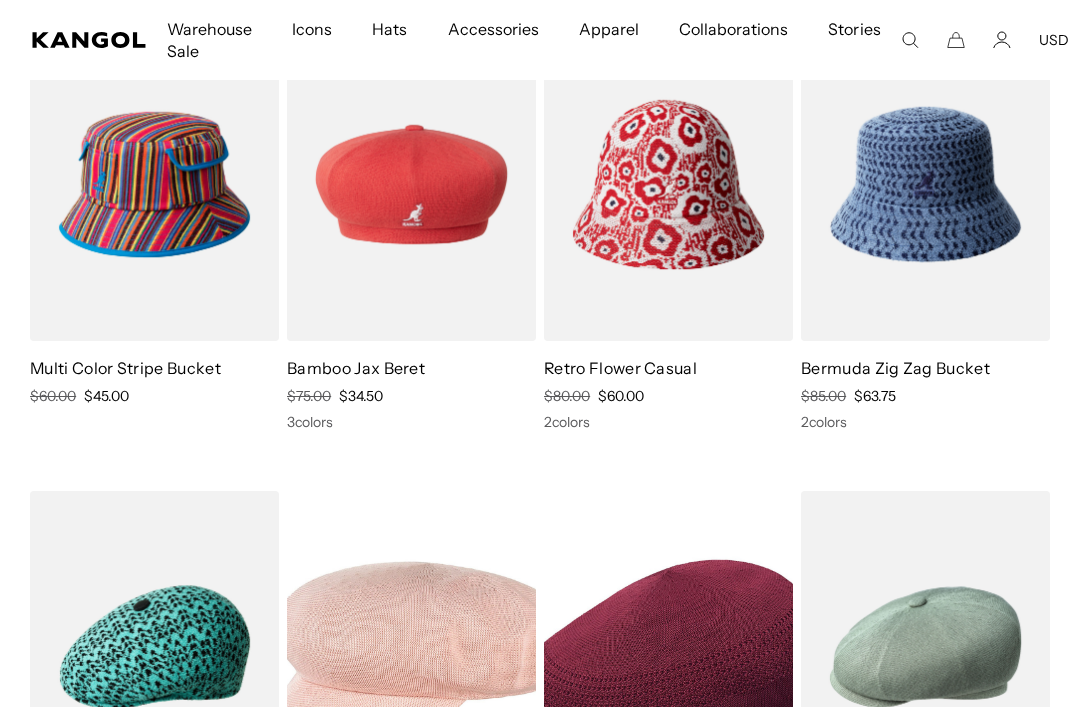click at bounding box center [0, 0] 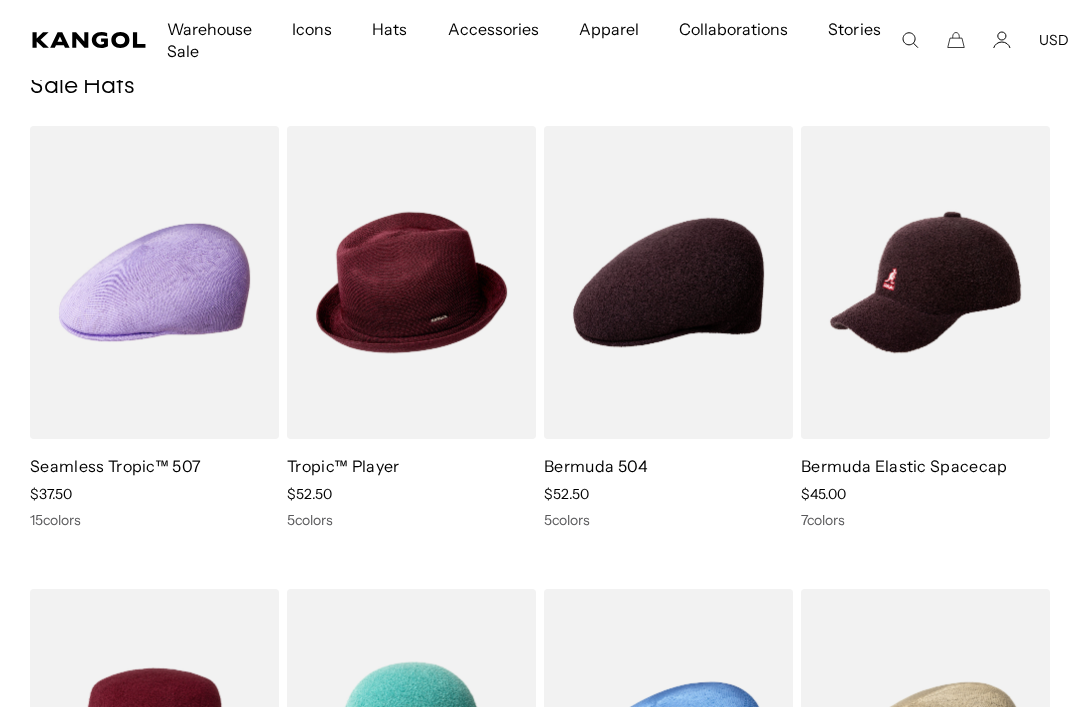 scroll, scrollTop: 0, scrollLeft: 0, axis: both 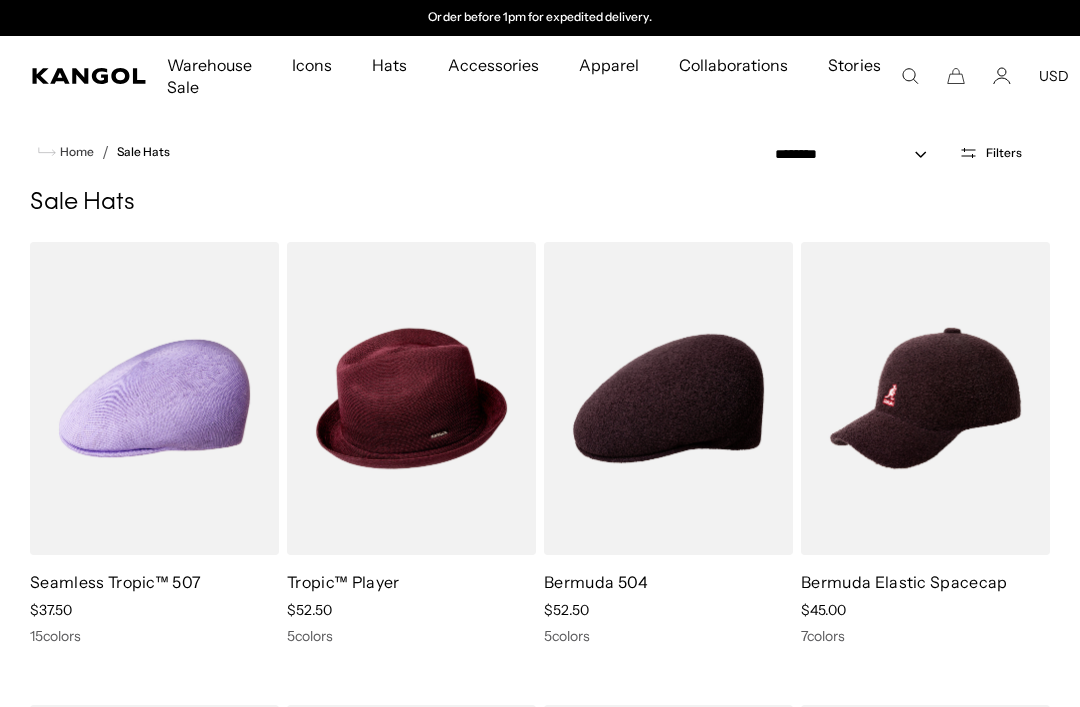 click on "Filters" at bounding box center [990, 153] 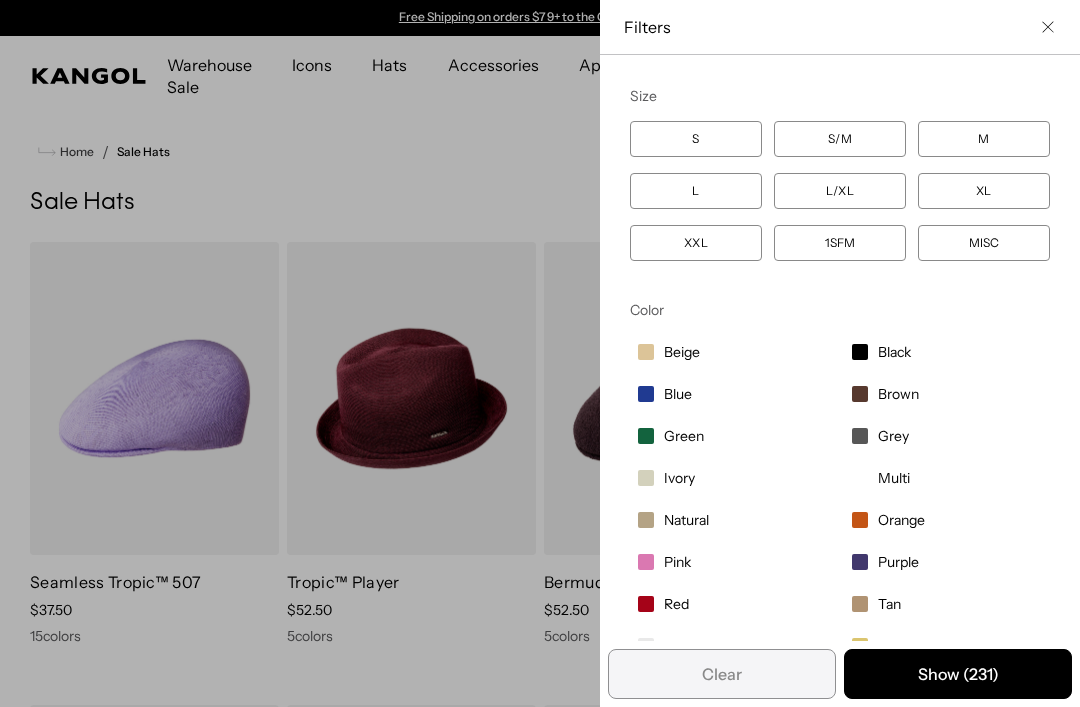 click on "Pink" at bounding box center [733, 562] 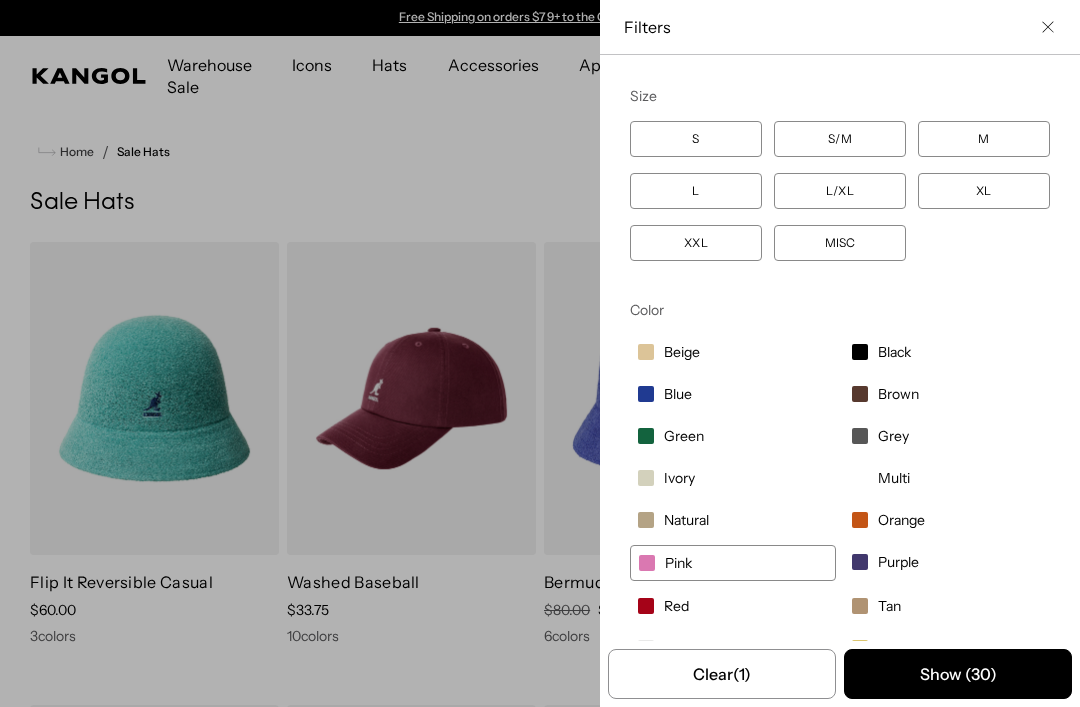 click on "Show ( 30 )" at bounding box center (958, 674) 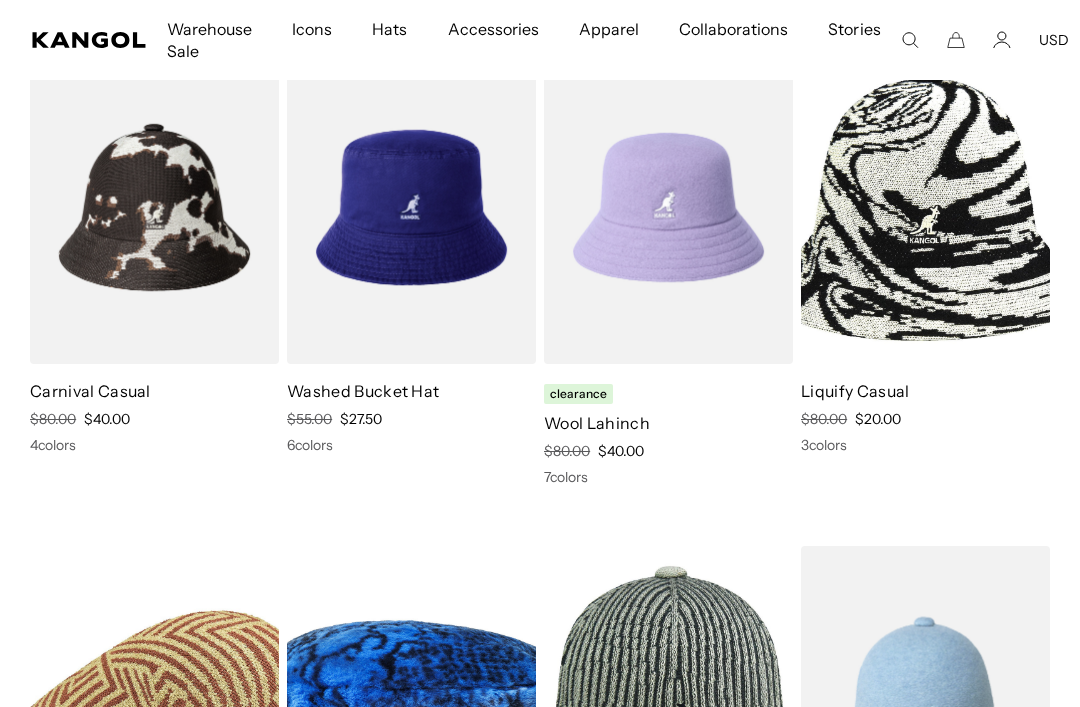 click at bounding box center (0, 0) 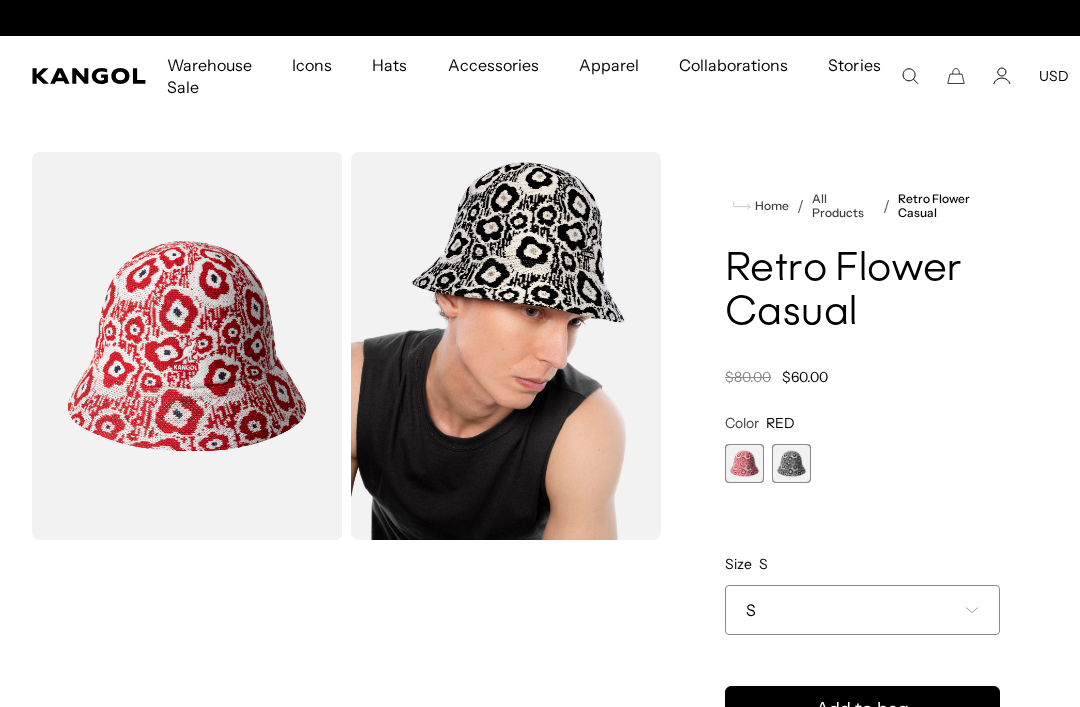 scroll, scrollTop: 0, scrollLeft: 0, axis: both 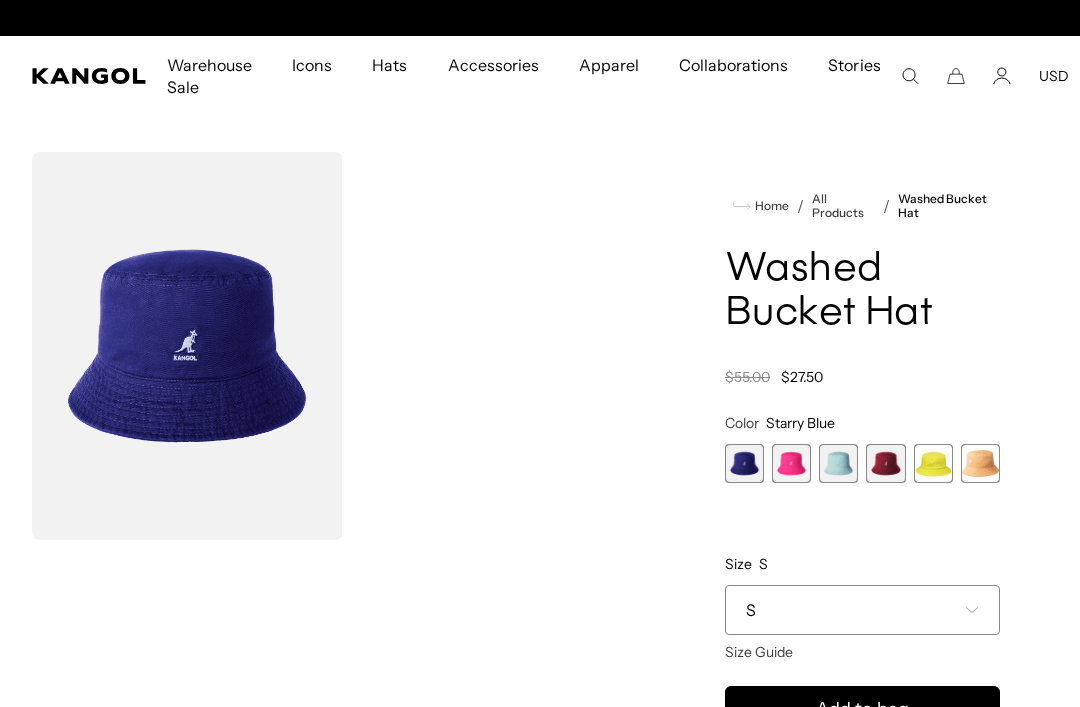 click at bounding box center [791, 463] 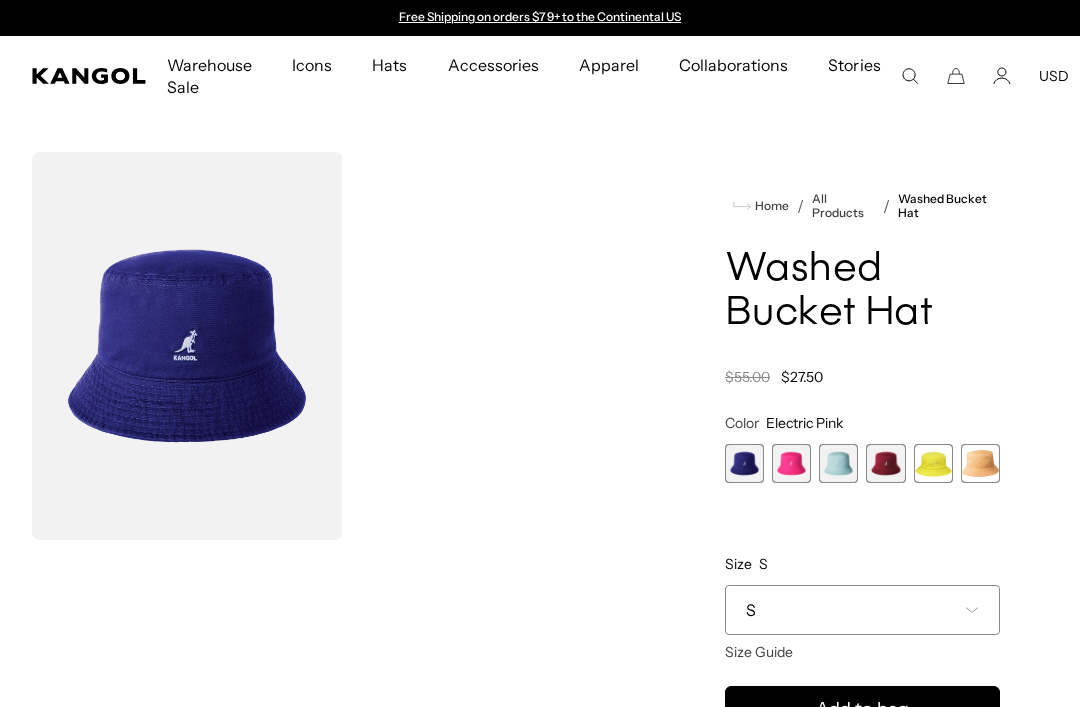scroll, scrollTop: 28, scrollLeft: 0, axis: vertical 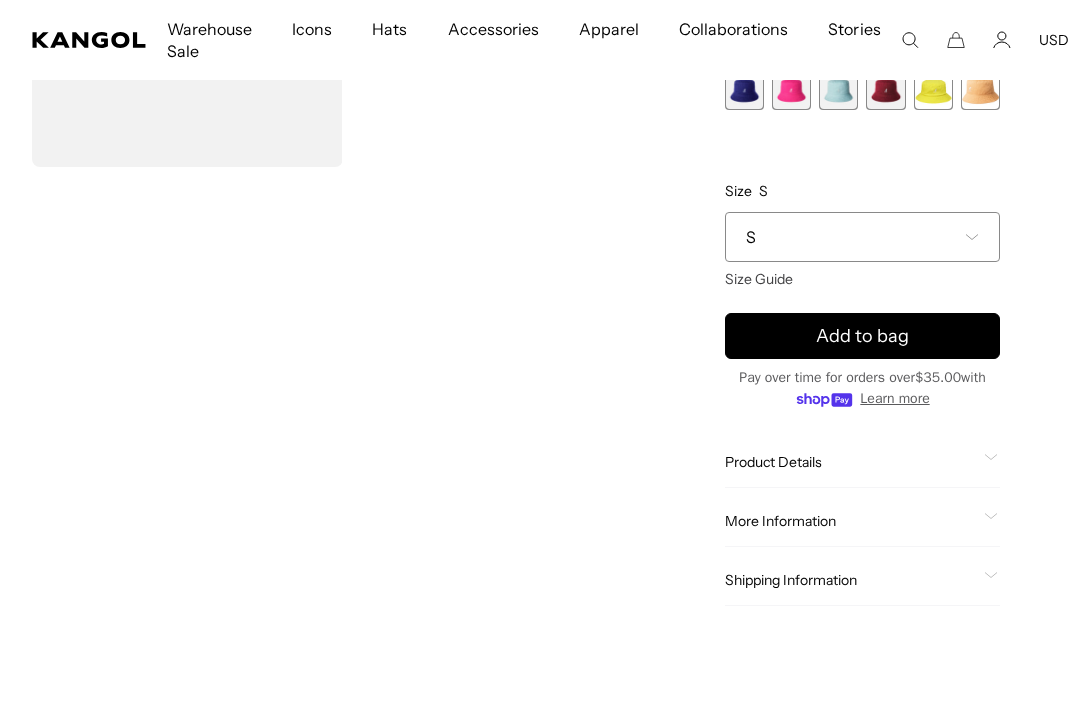 click 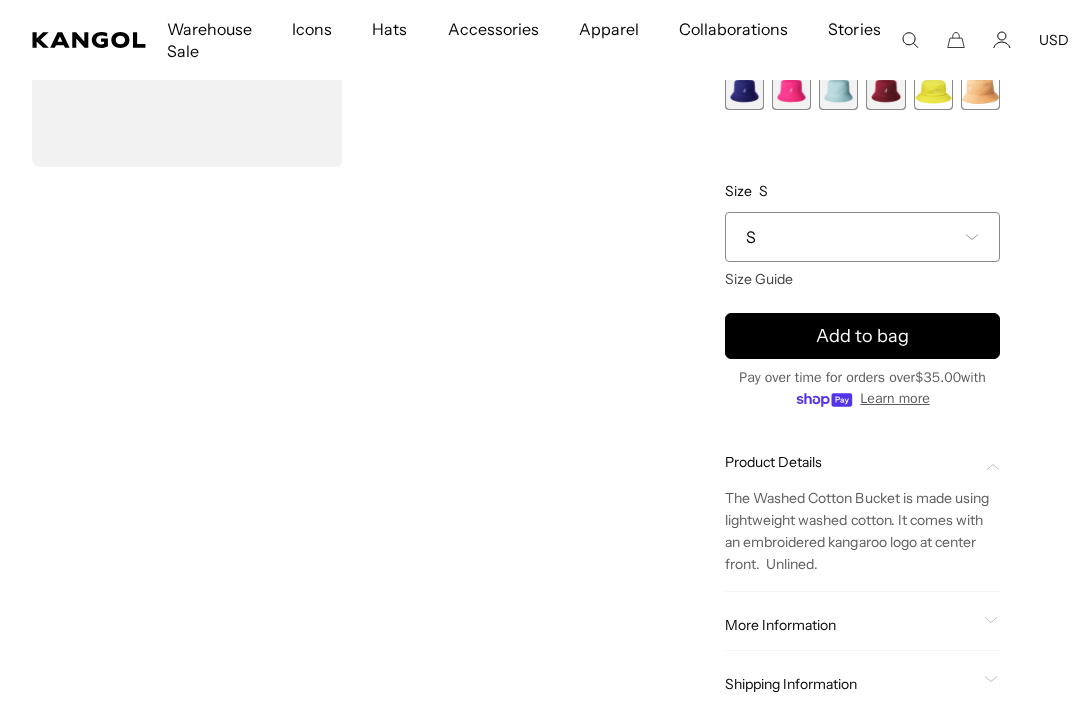 scroll, scrollTop: 0, scrollLeft: 412, axis: horizontal 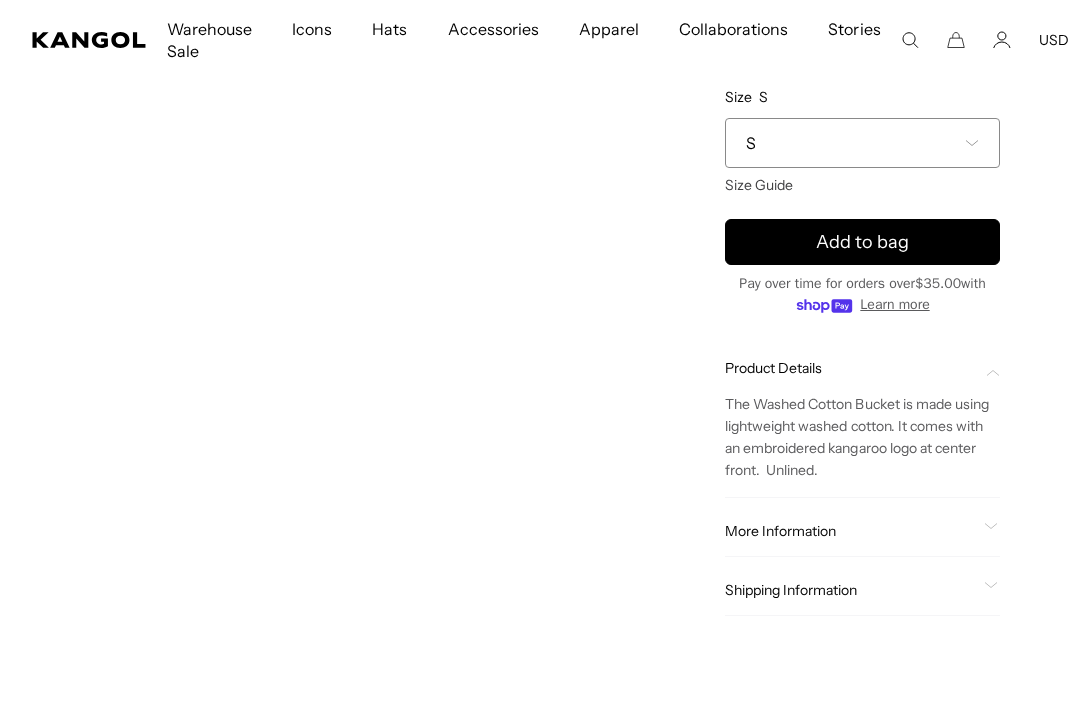 click 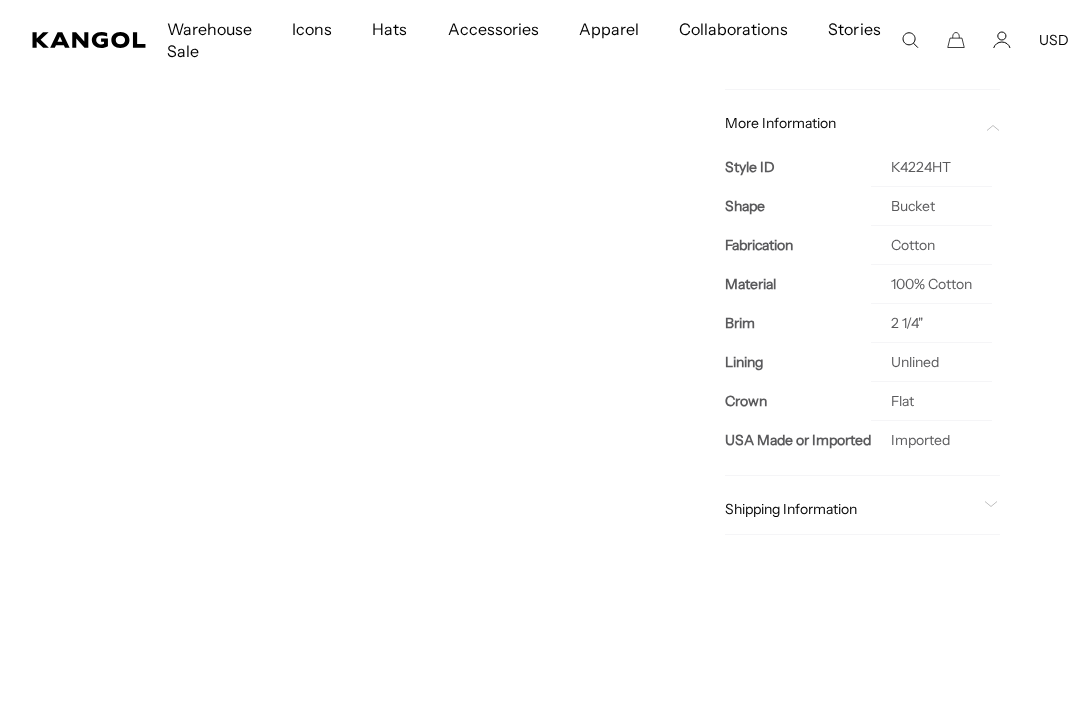 scroll, scrollTop: 883, scrollLeft: 0, axis: vertical 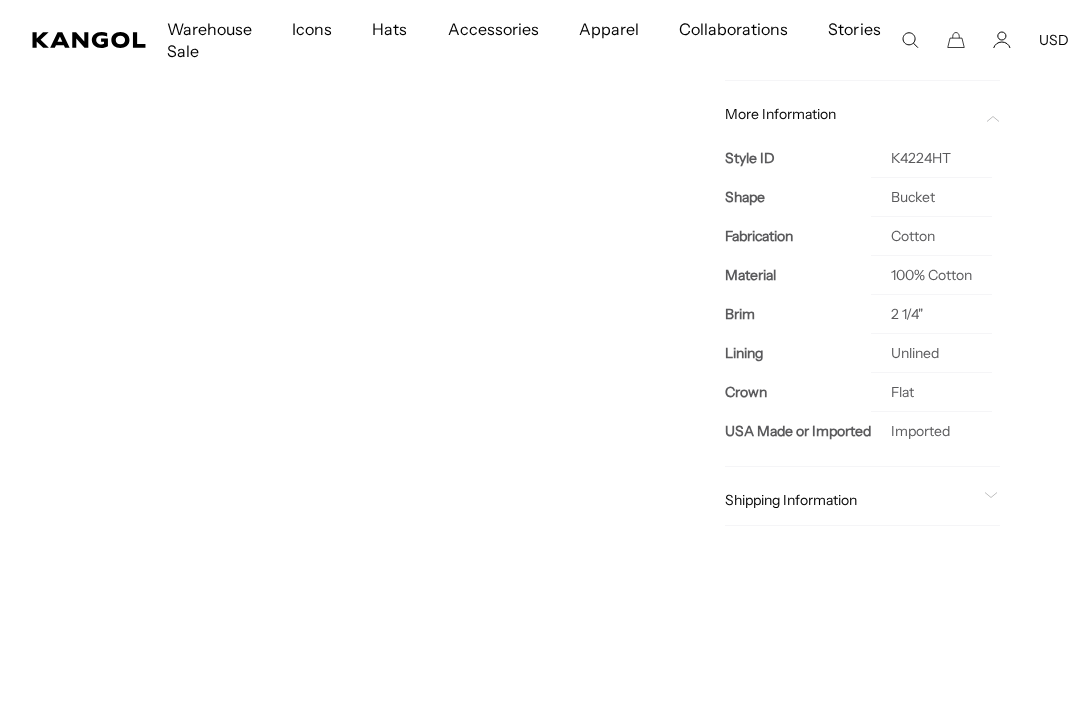 click 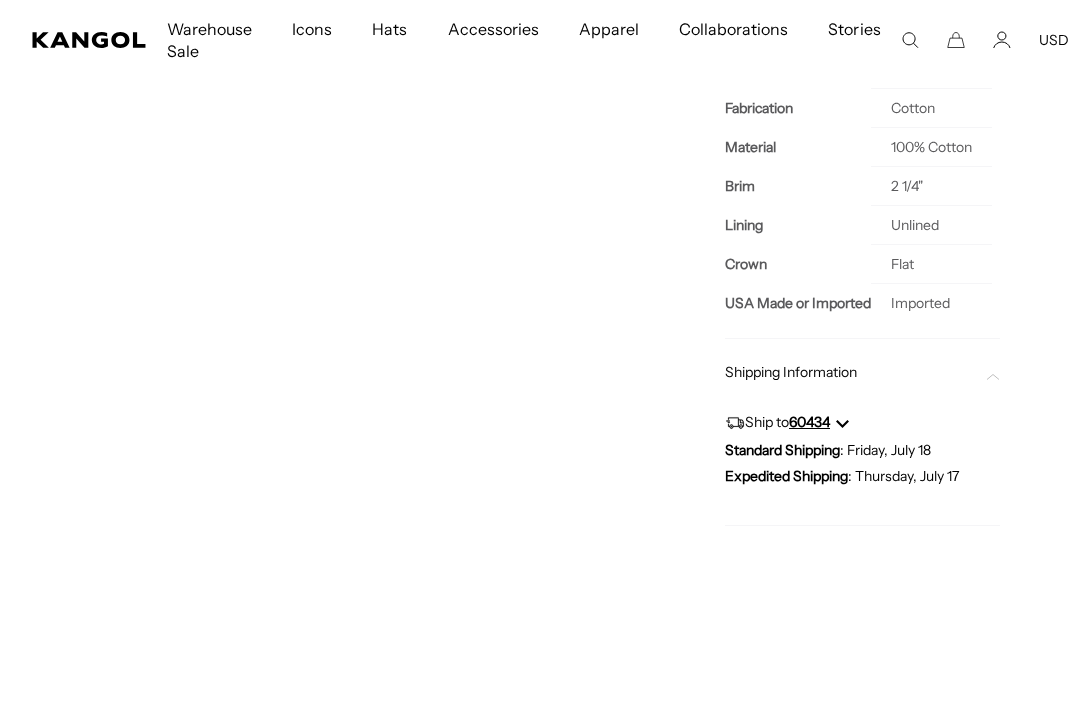 scroll, scrollTop: 1212, scrollLeft: 0, axis: vertical 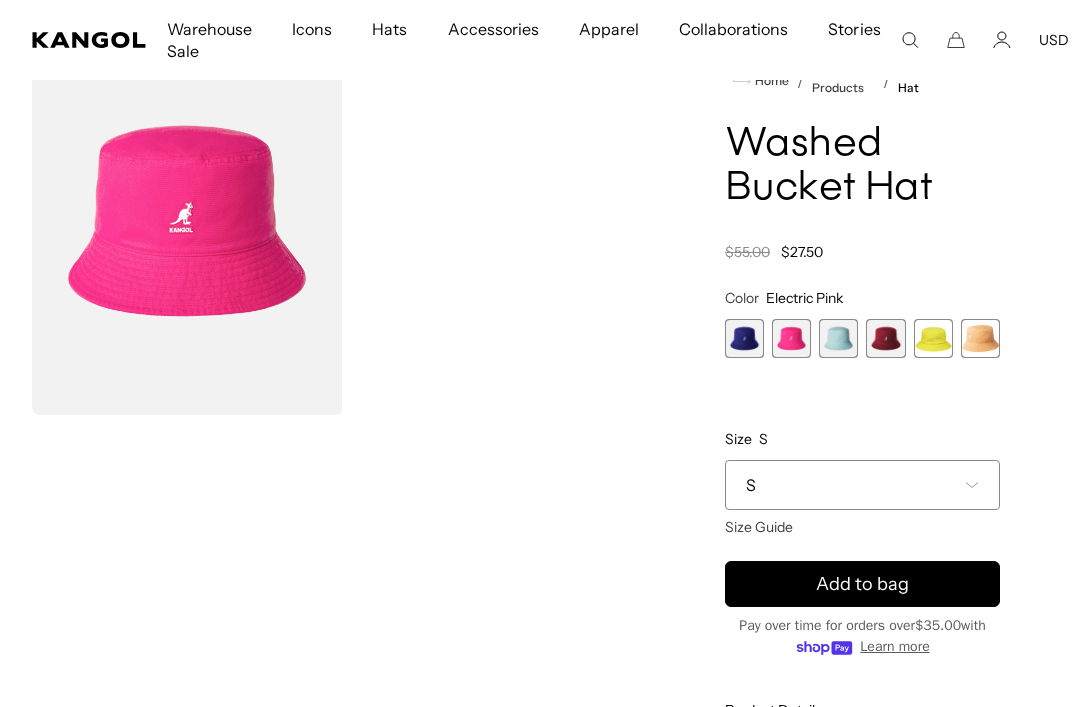 click on "S" at bounding box center [862, 485] 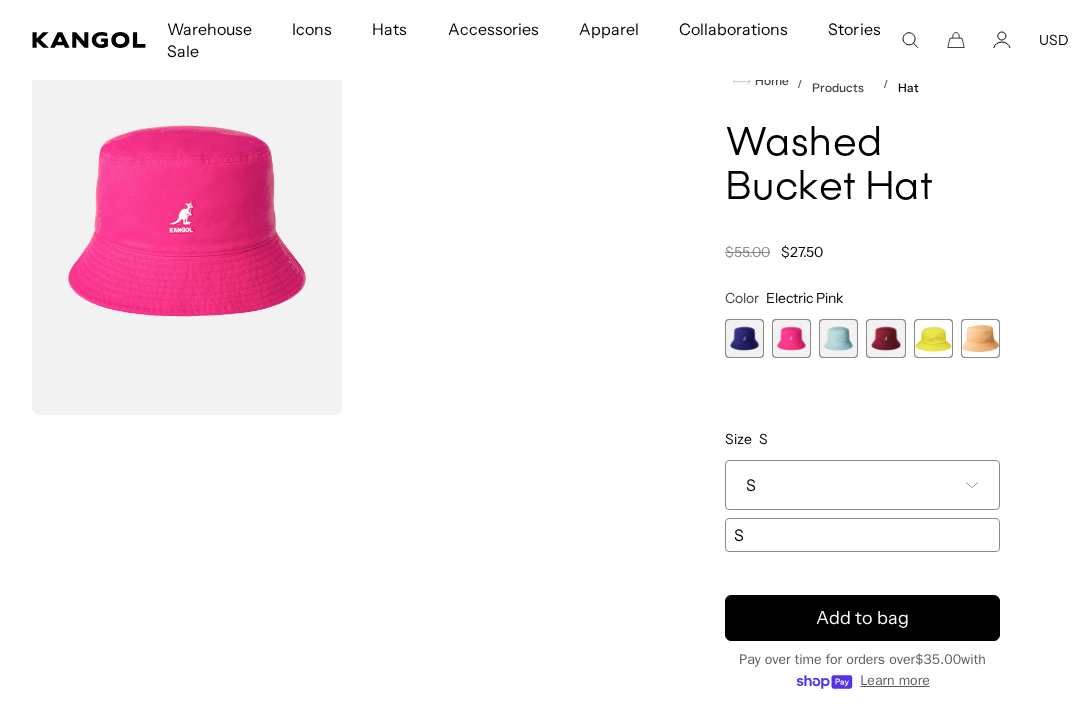 click on "S" at bounding box center [862, 485] 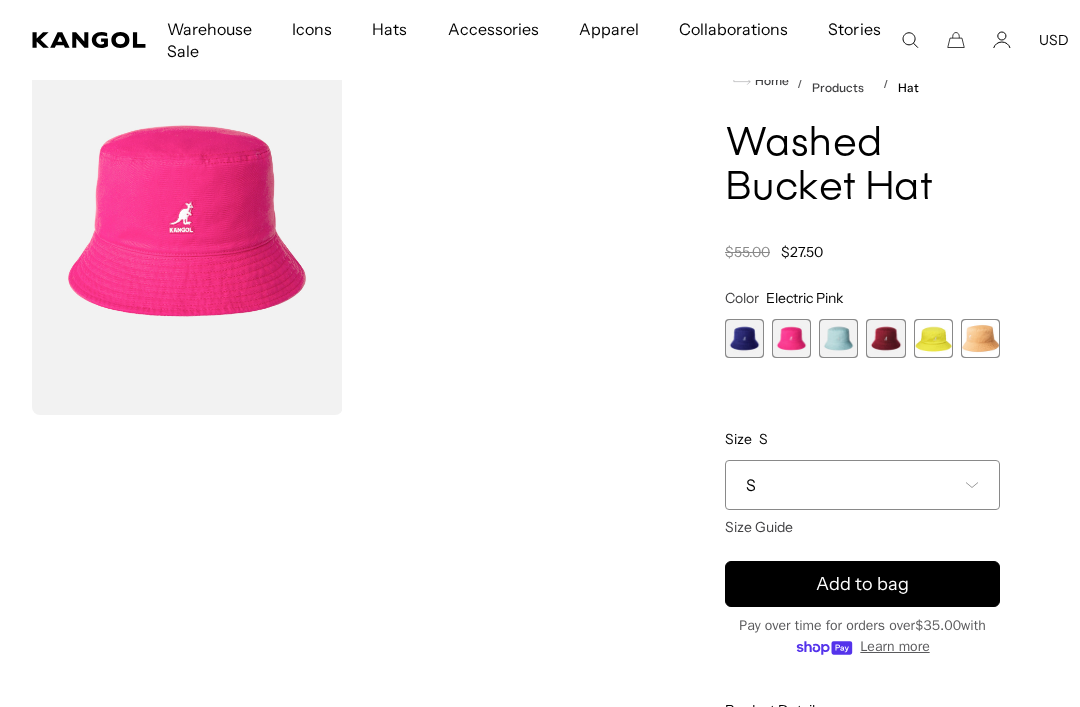 click on "S" at bounding box center (862, 485) 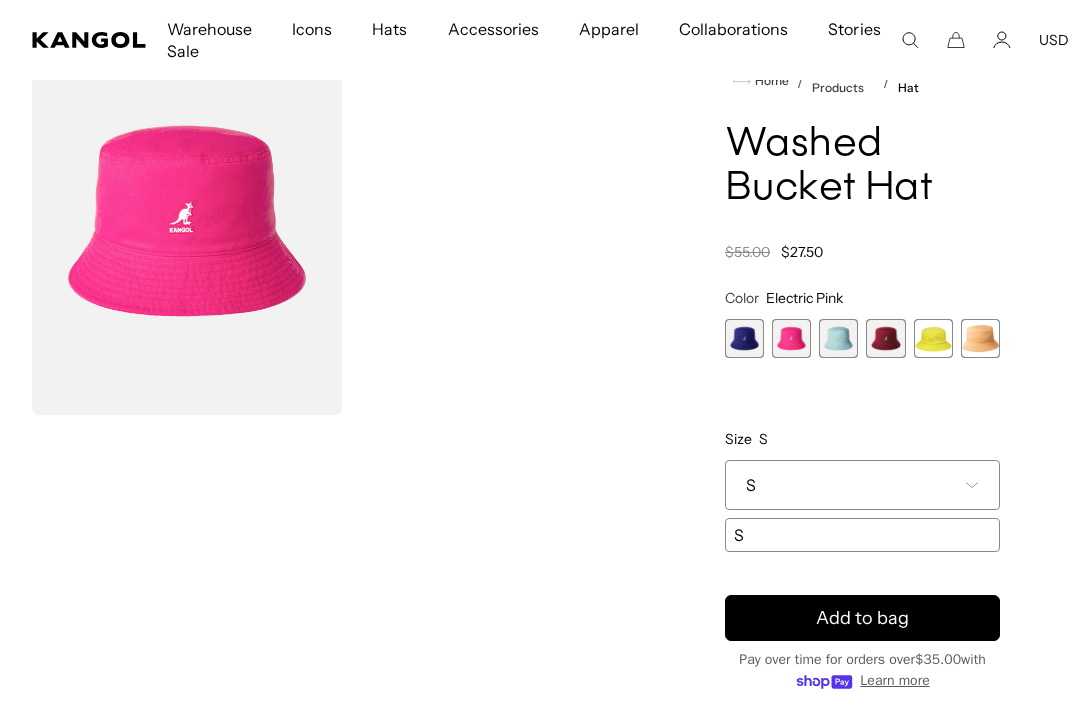 click at bounding box center [744, 338] 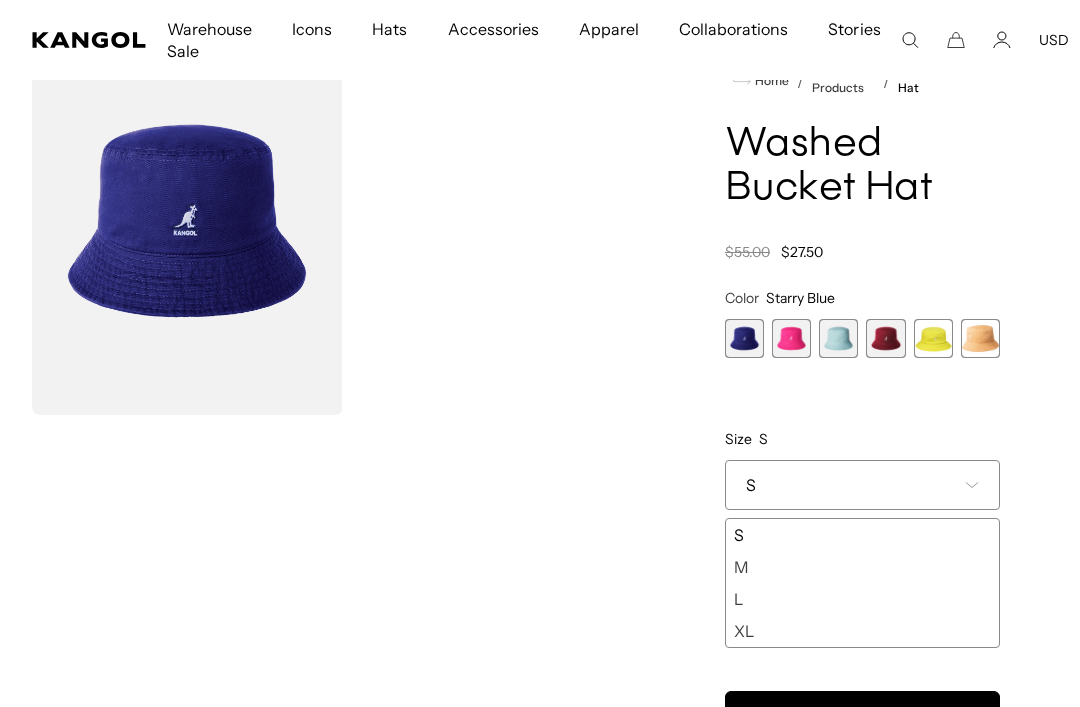 click at bounding box center (838, 338) 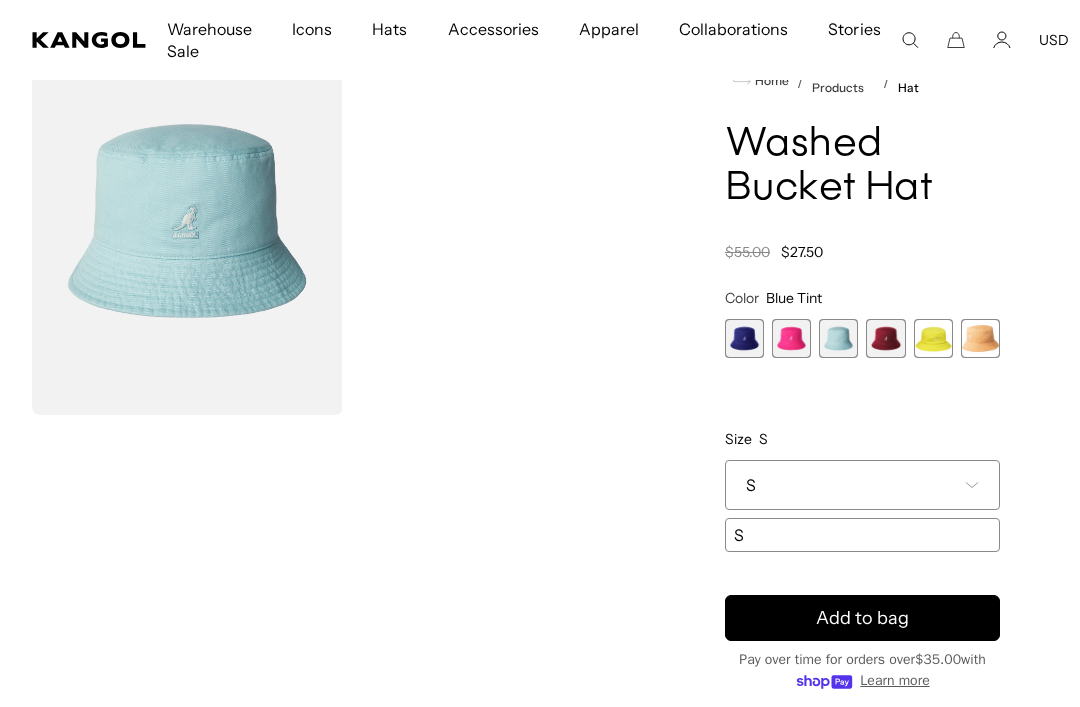 click on "S" at bounding box center [862, 485] 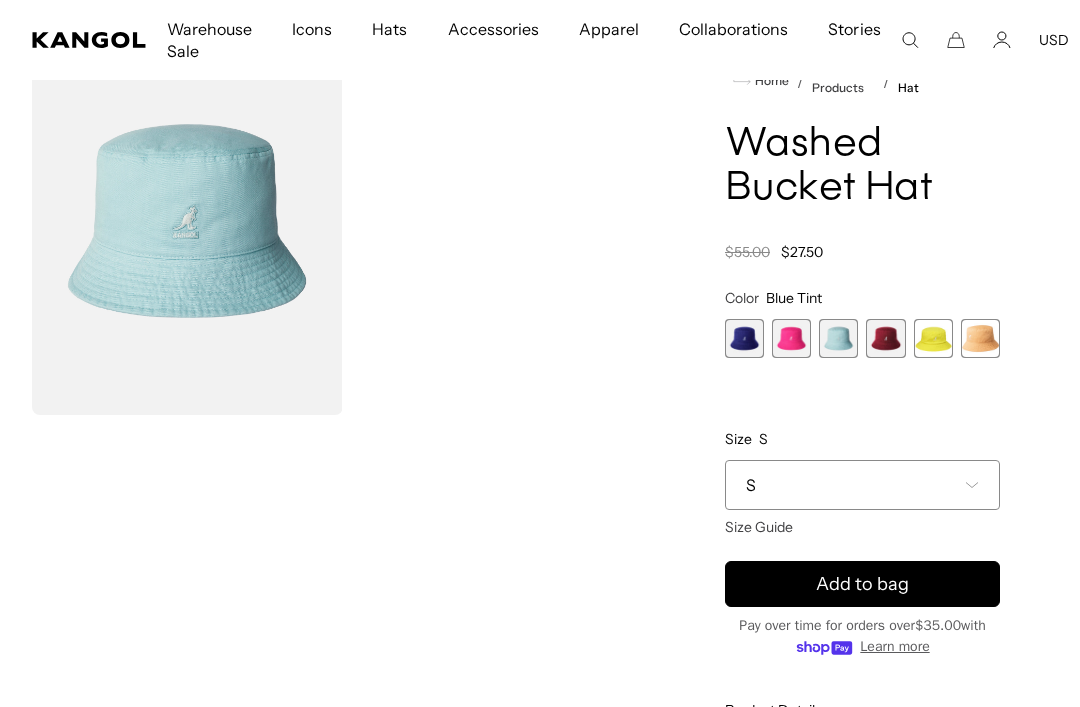 click at bounding box center [885, 338] 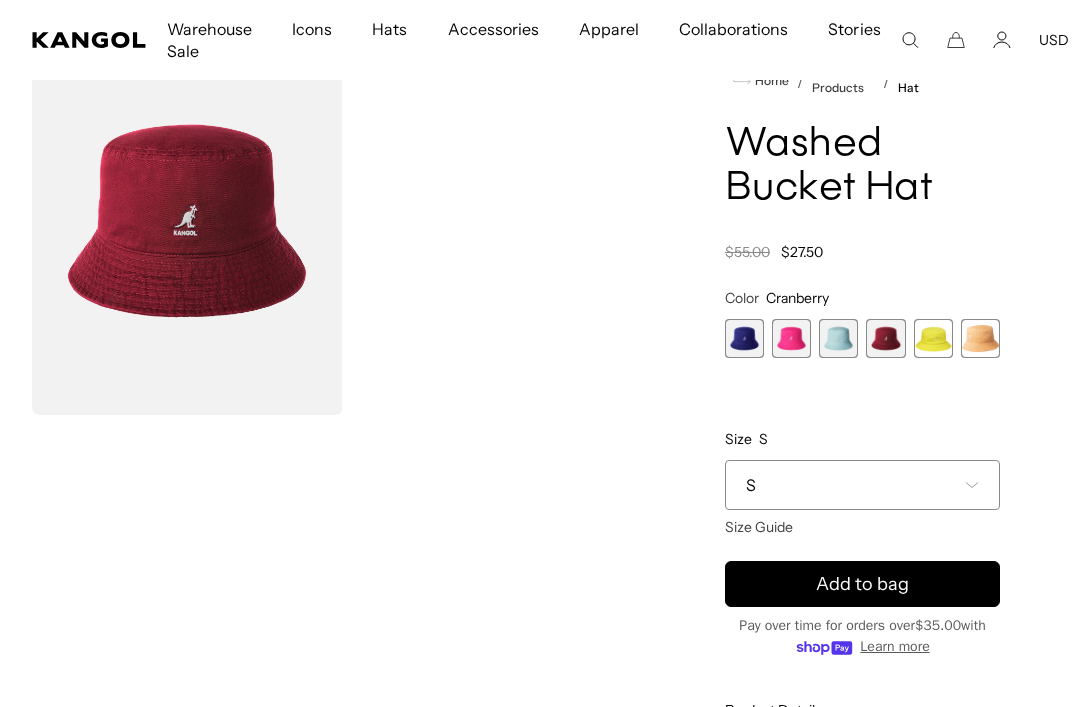 click on "S" at bounding box center [862, 485] 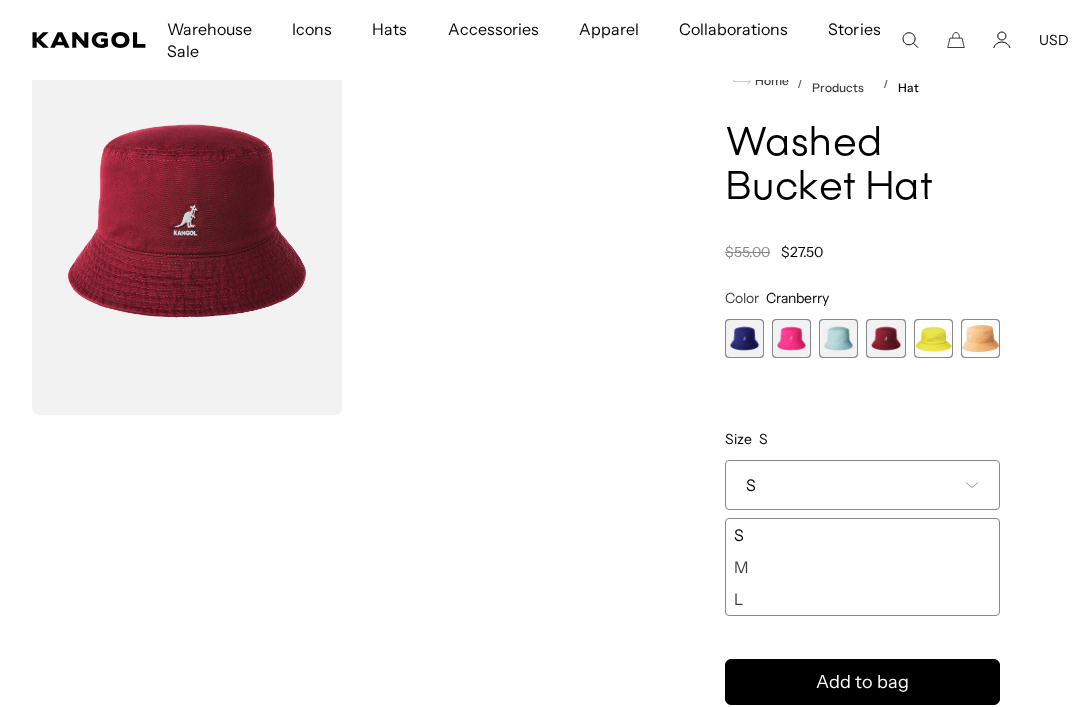 click on "M" at bounding box center [862, 567] 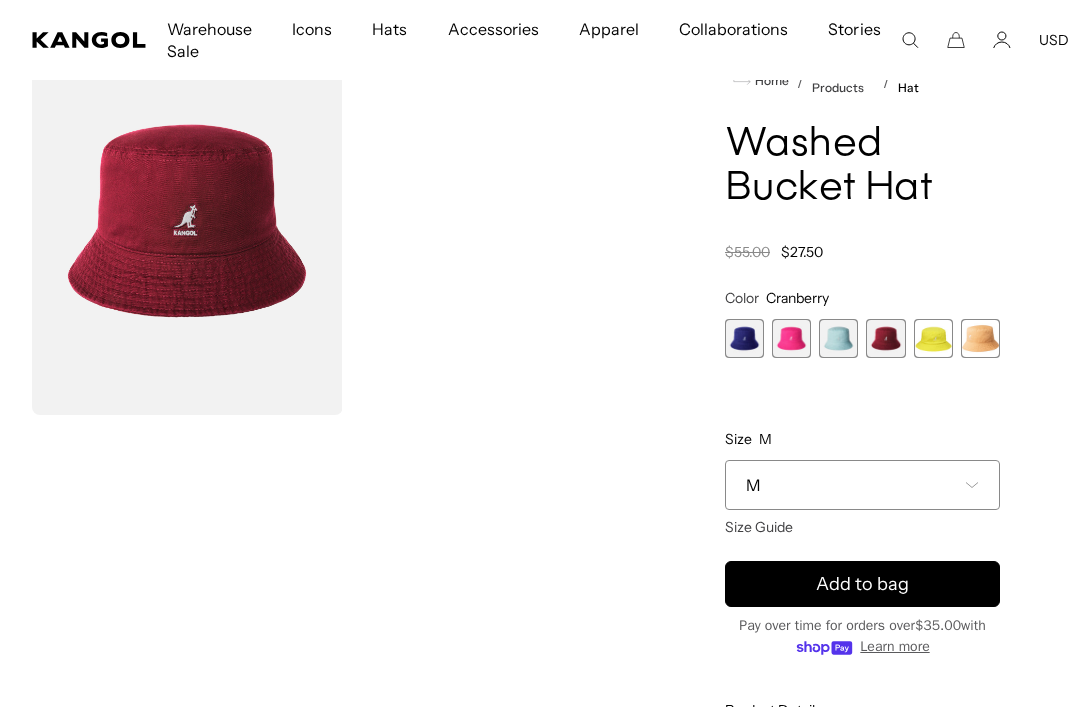 click on "Add to bag" at bounding box center (862, 584) 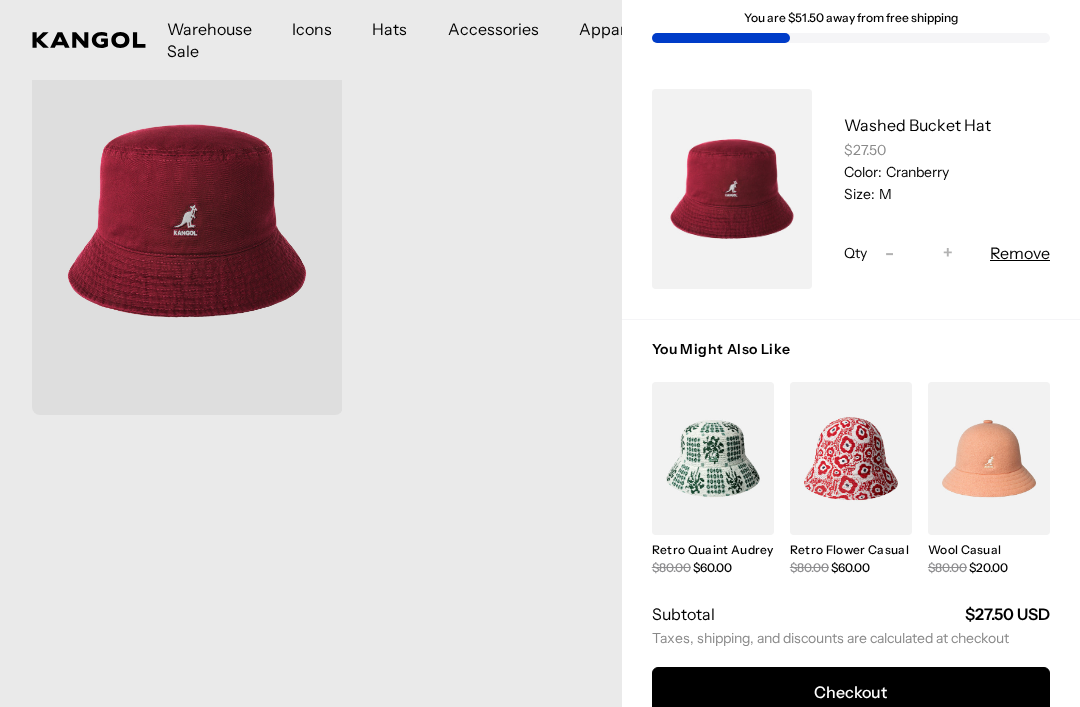 click on "View My Bag" at bounding box center (851, 741) 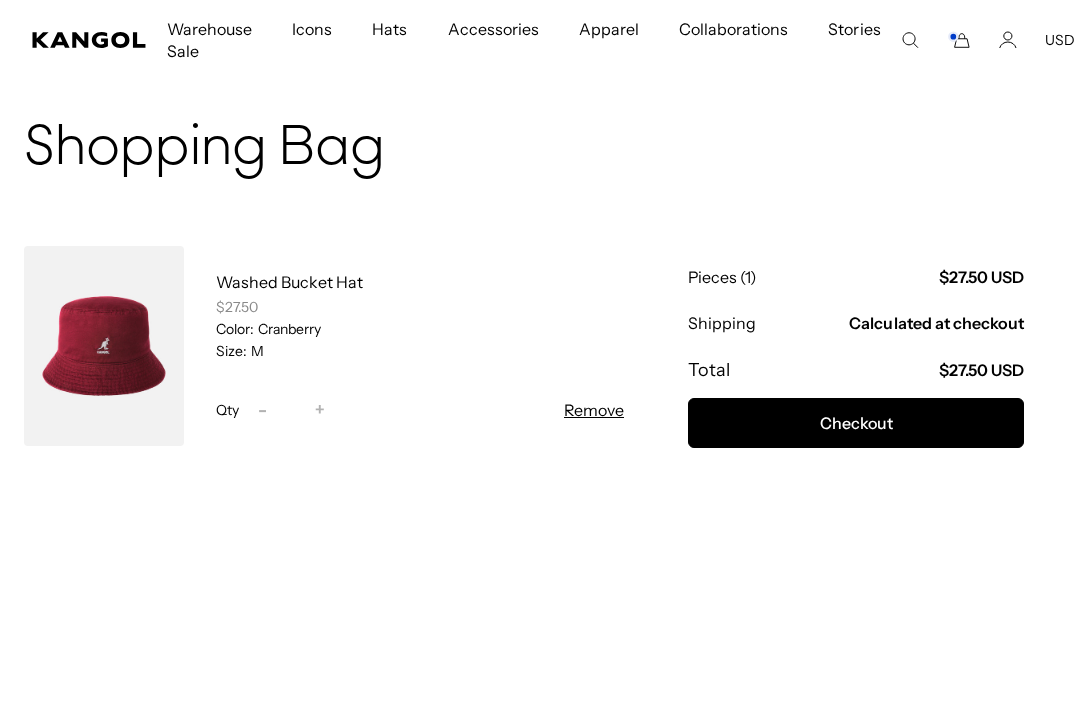 scroll, scrollTop: 155, scrollLeft: 0, axis: vertical 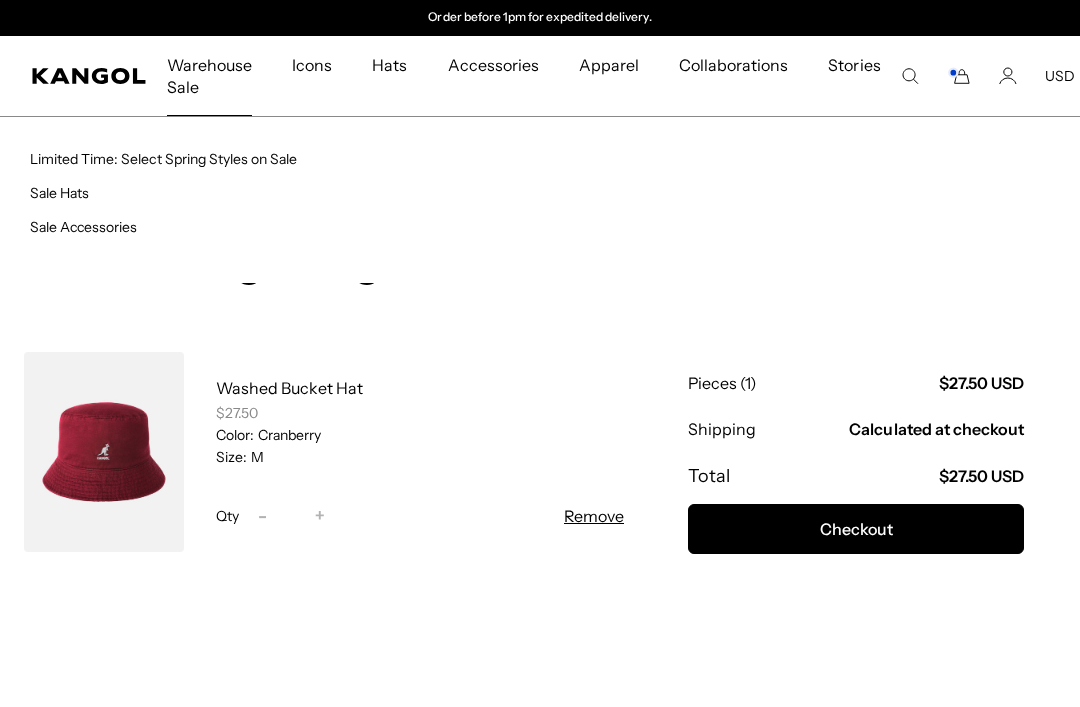 click on "Limited Time: Select Spring Styles on Sale" at bounding box center [163, 159] 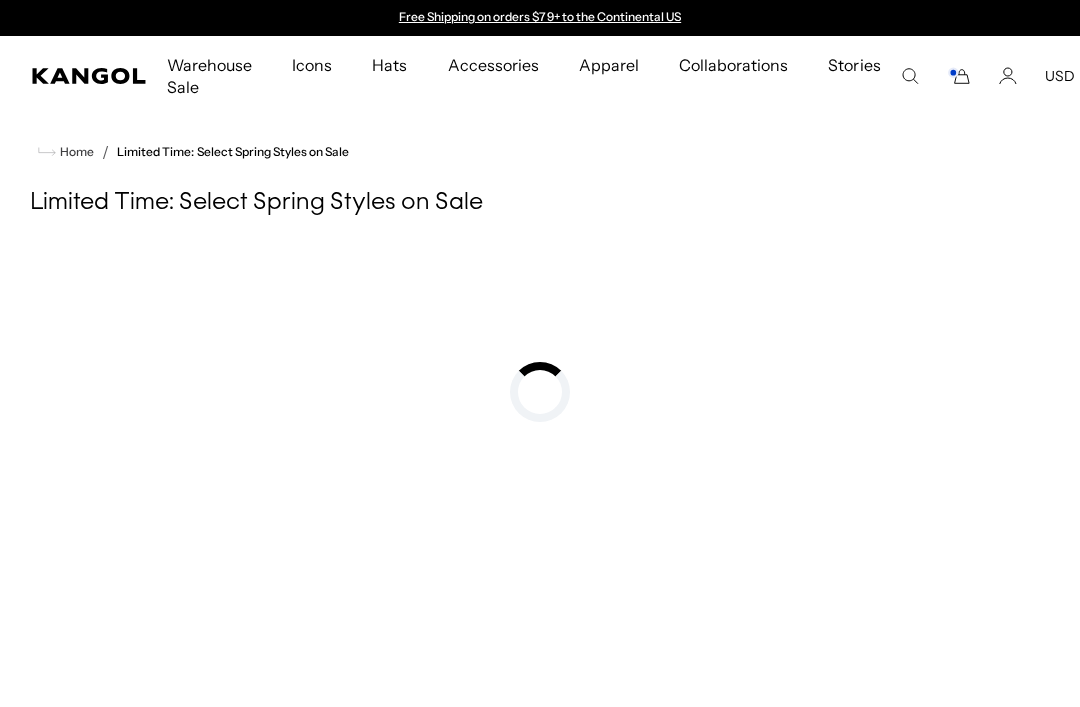 scroll, scrollTop: 0, scrollLeft: 0, axis: both 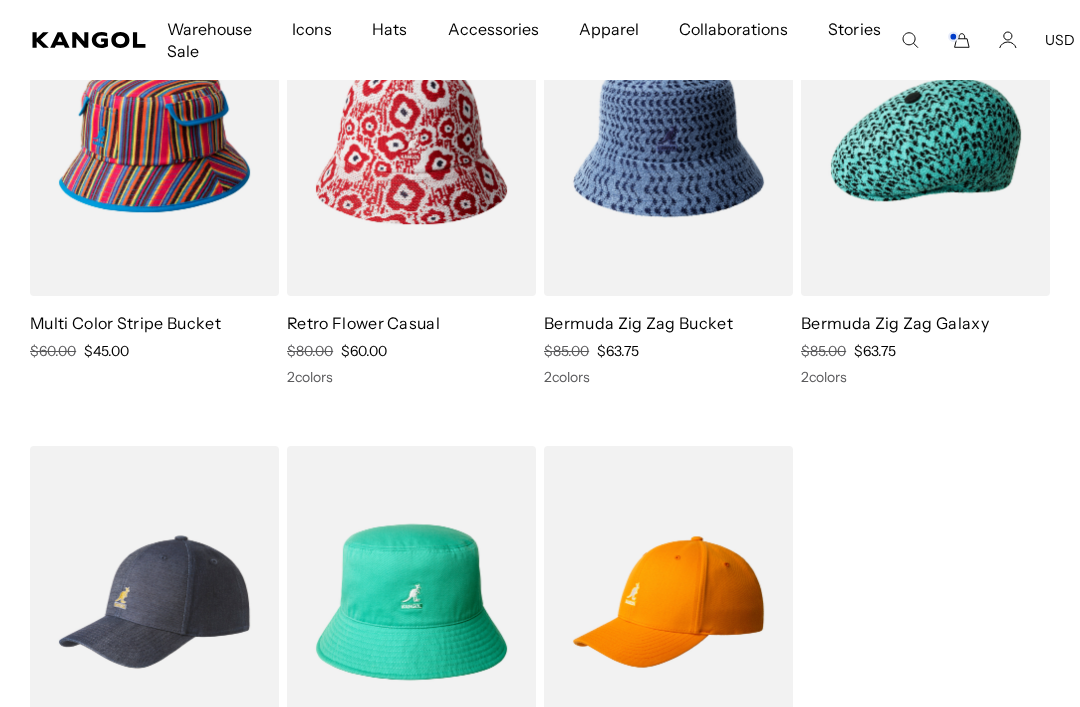 click at bounding box center [0, 0] 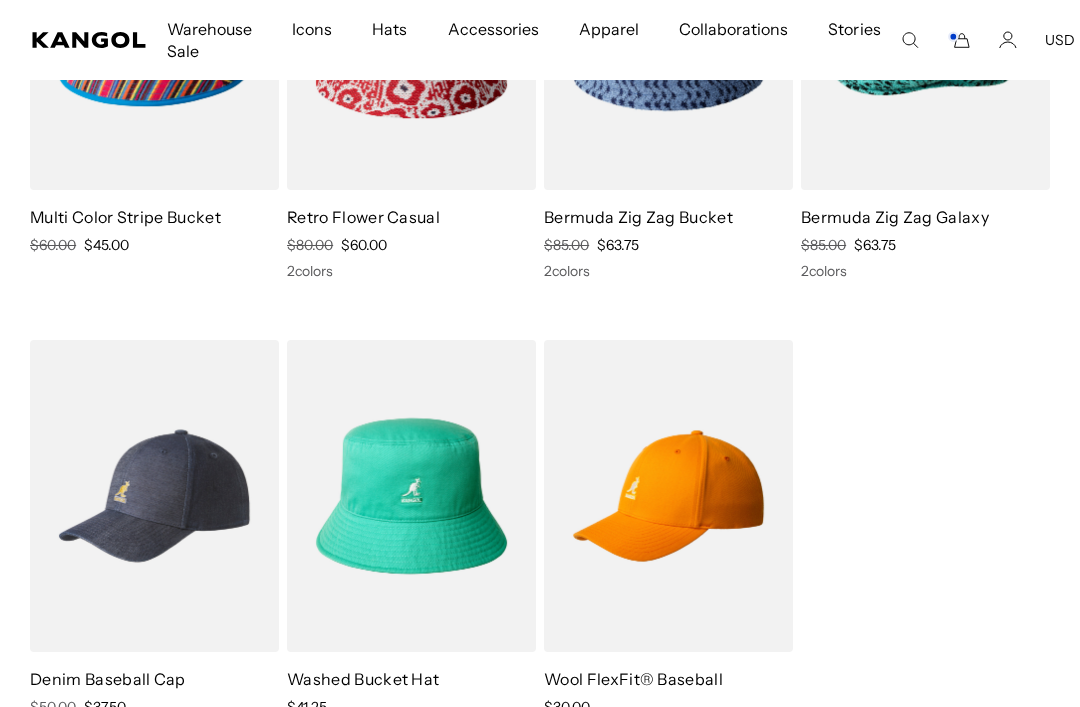 scroll, scrollTop: 5070, scrollLeft: 0, axis: vertical 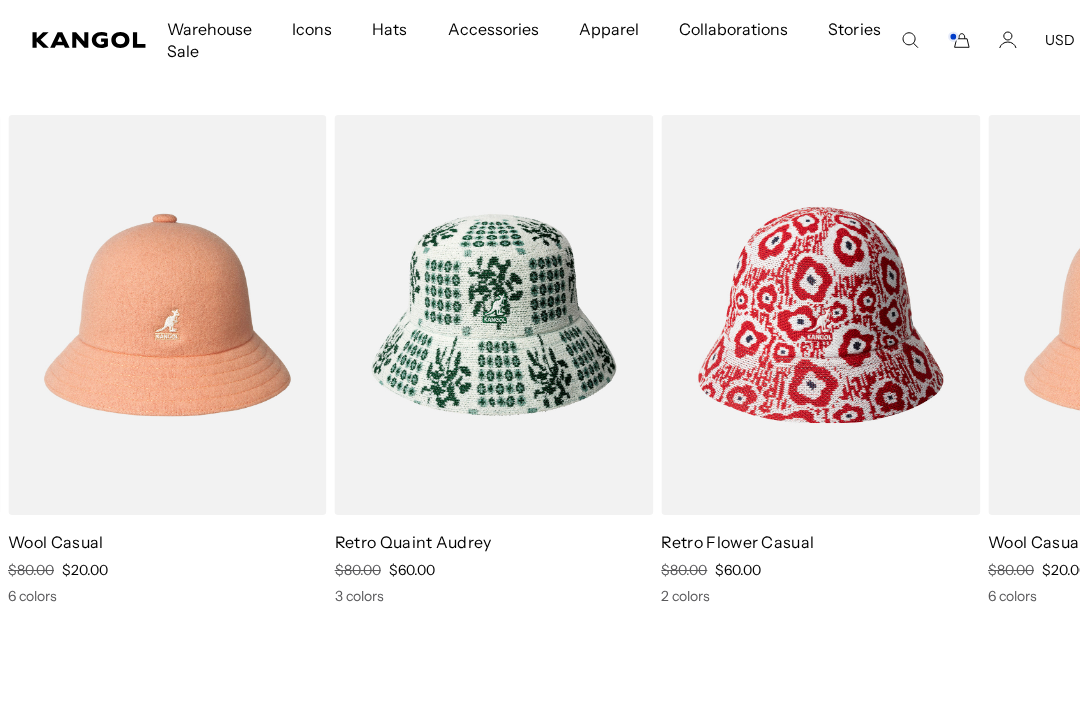 click at bounding box center (0, 0) 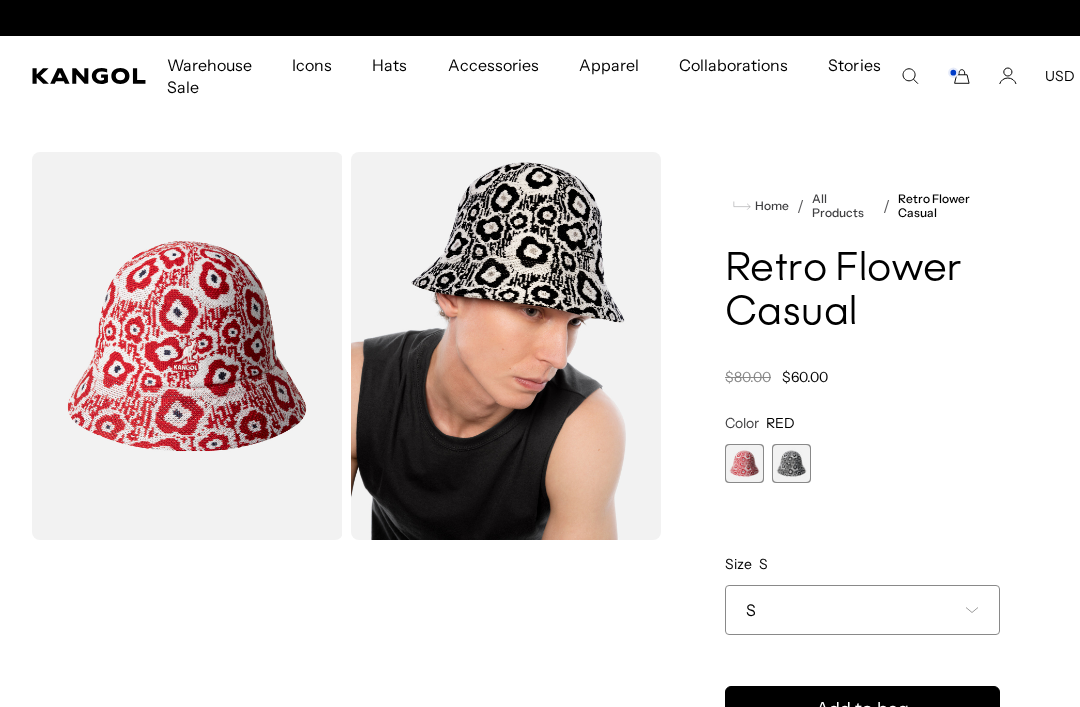 scroll, scrollTop: 92, scrollLeft: 0, axis: vertical 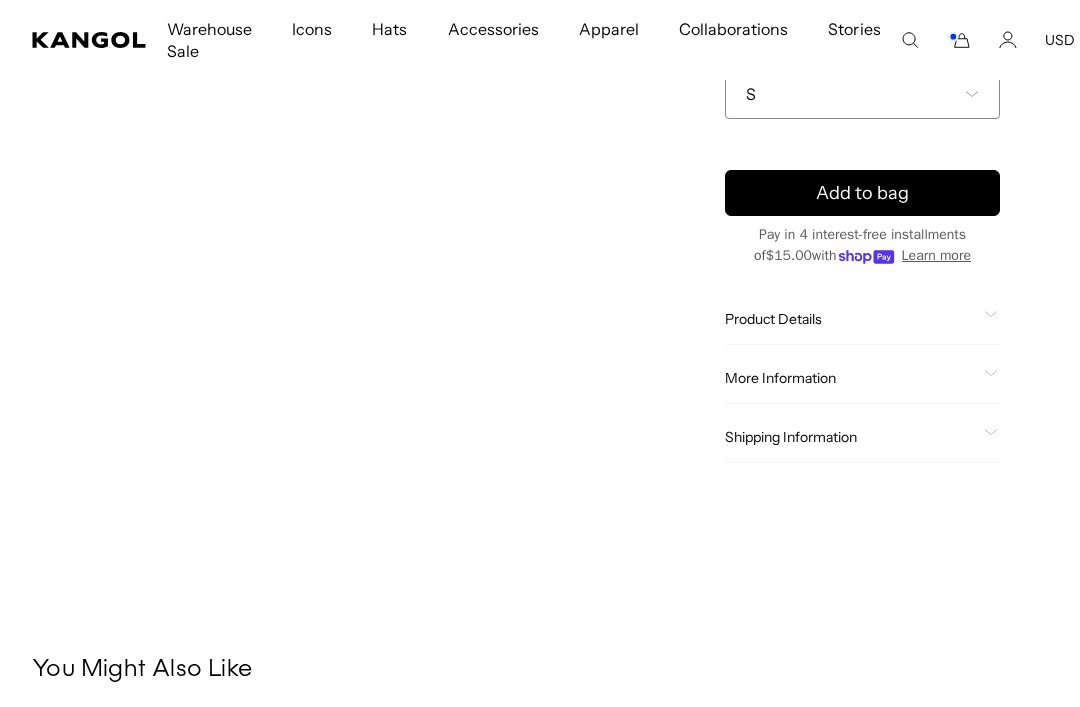 click on "Product Details
The Retro Flower Casual is a pop floral inspired, 3 color knit style using recycled polyester yarn. The floral pattern has a beautiful repetition around the head; we removed the traditional top button on this shape so it can really stand out. This style is finished with our Kangol® Kangaroo at the front in matching colors." 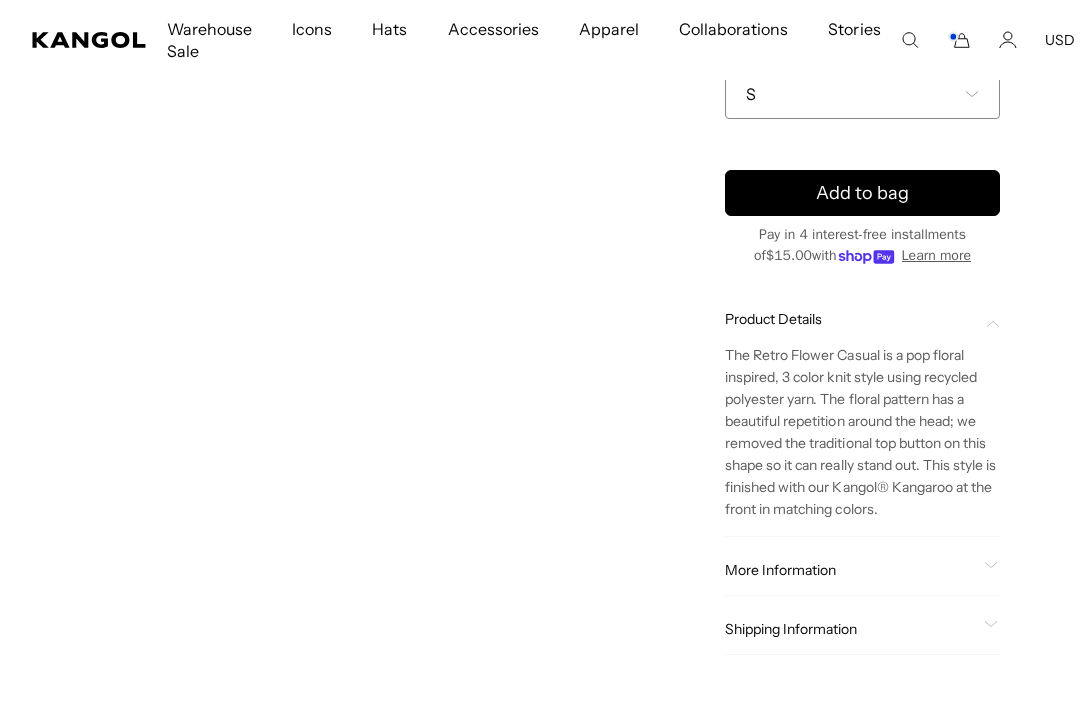 scroll, scrollTop: 0, scrollLeft: 412, axis: horizontal 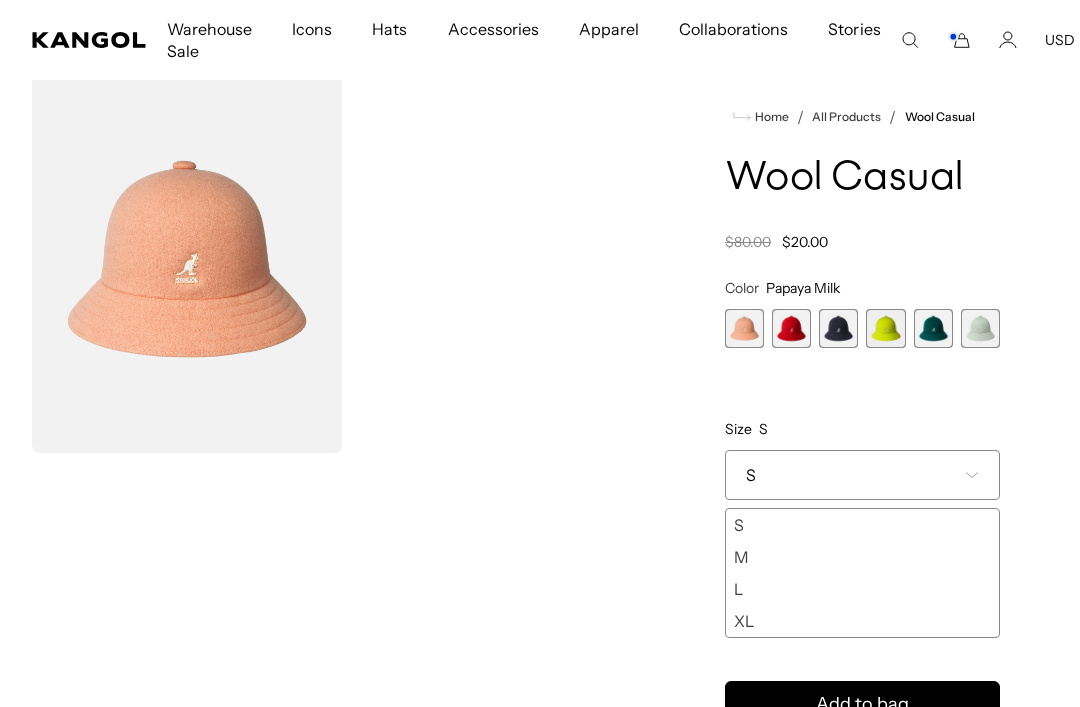 click at bounding box center (791, 328) 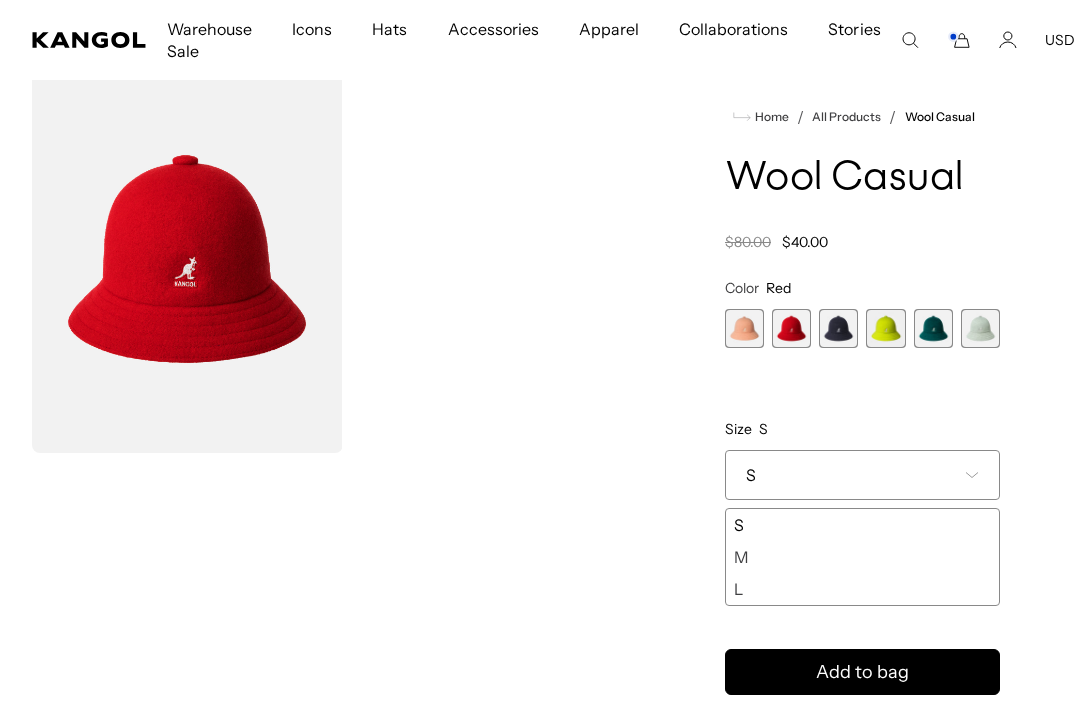 scroll, scrollTop: 0, scrollLeft: 0, axis: both 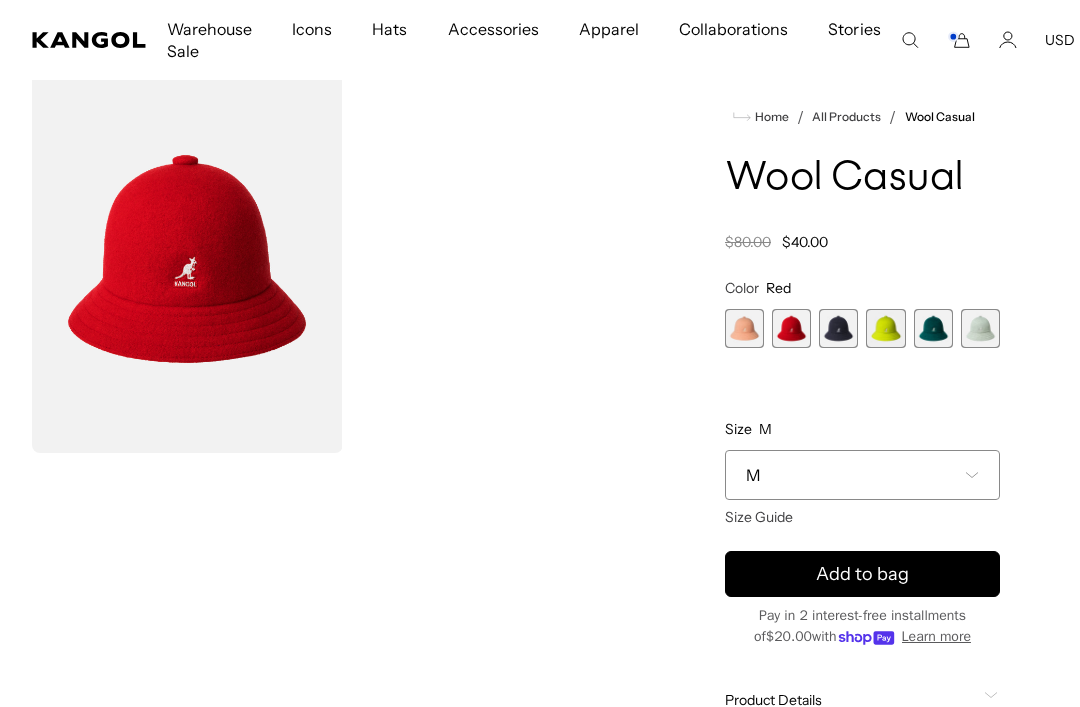 click at bounding box center [744, 328] 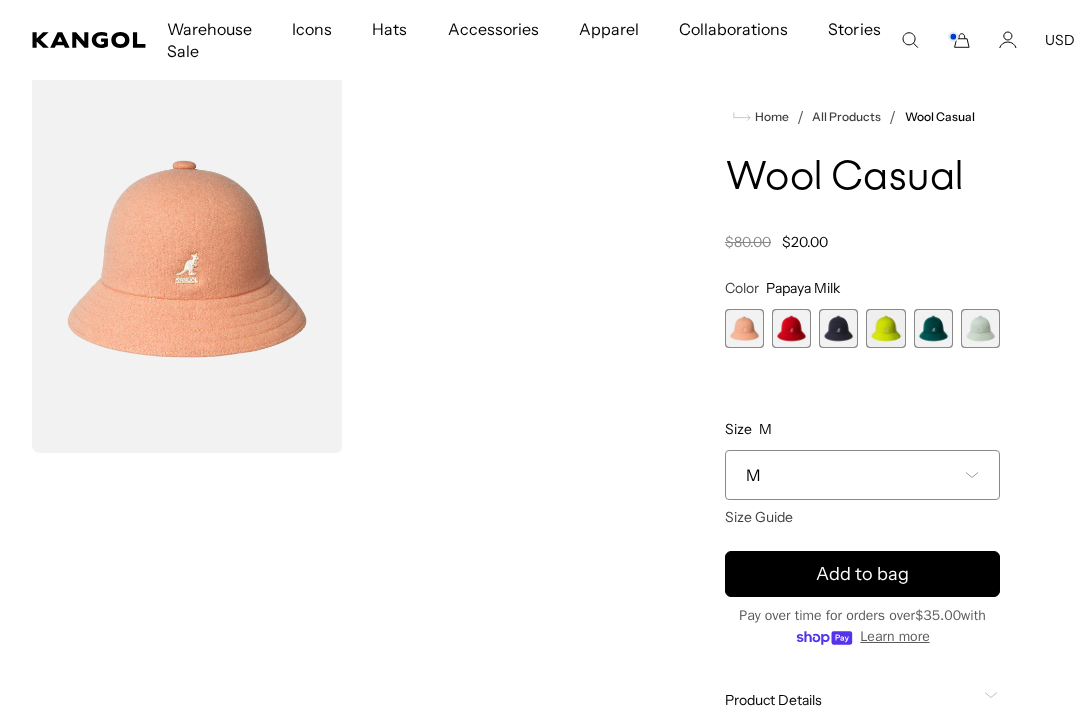 scroll, scrollTop: 0, scrollLeft: 412, axis: horizontal 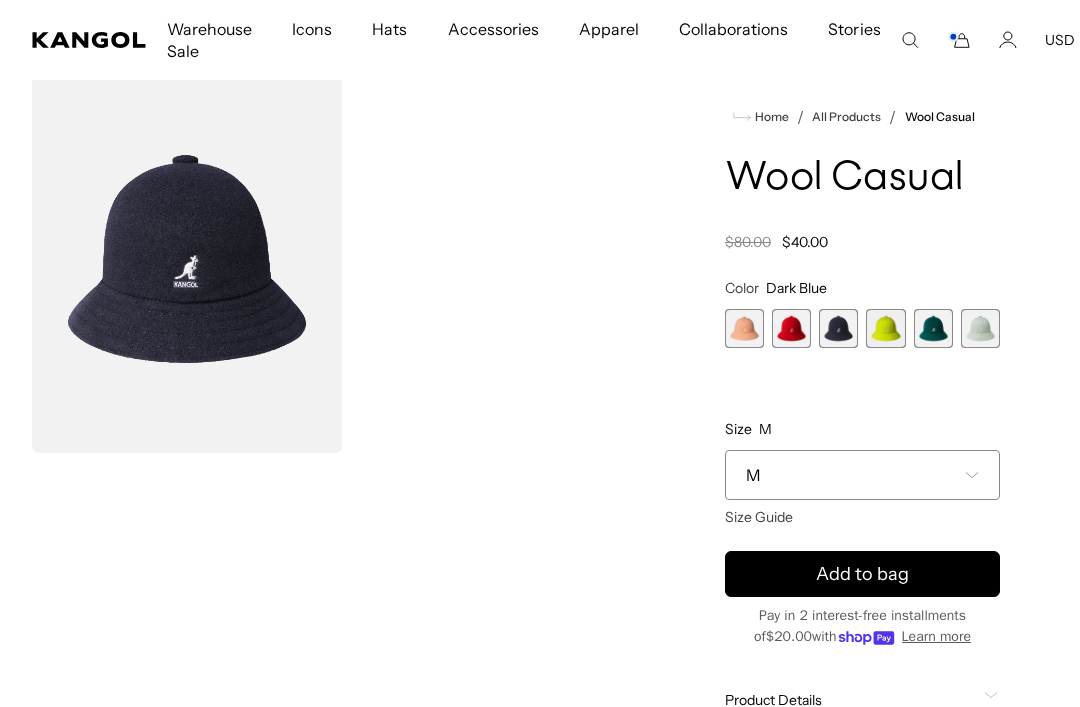 click at bounding box center [885, 328] 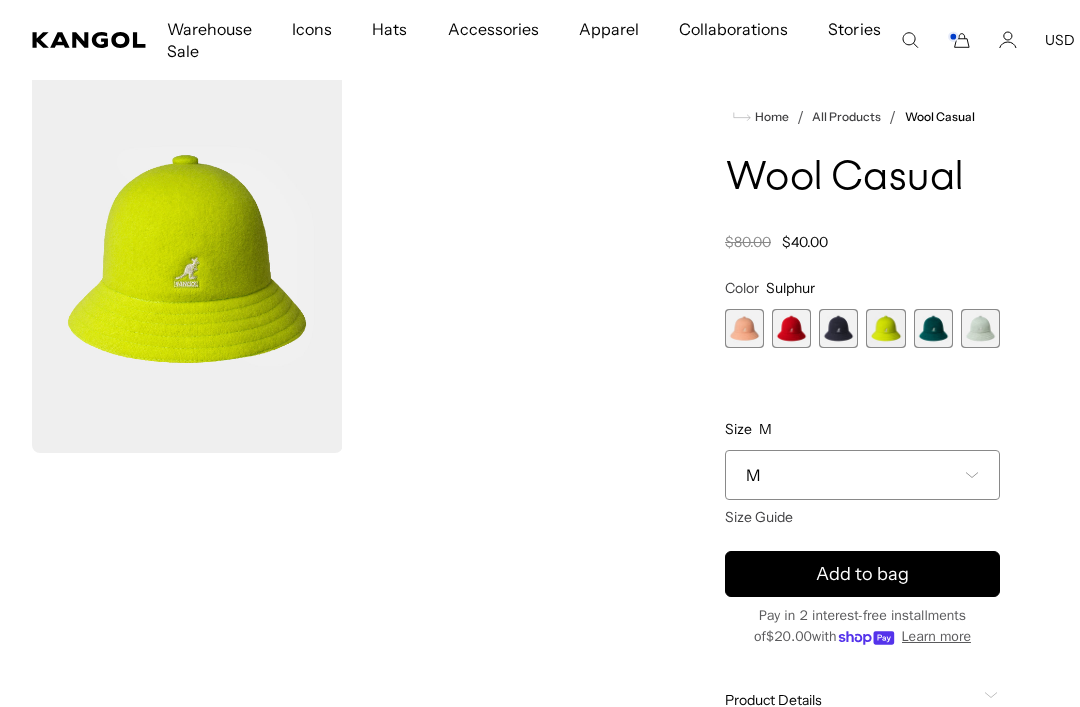 click at bounding box center (933, 328) 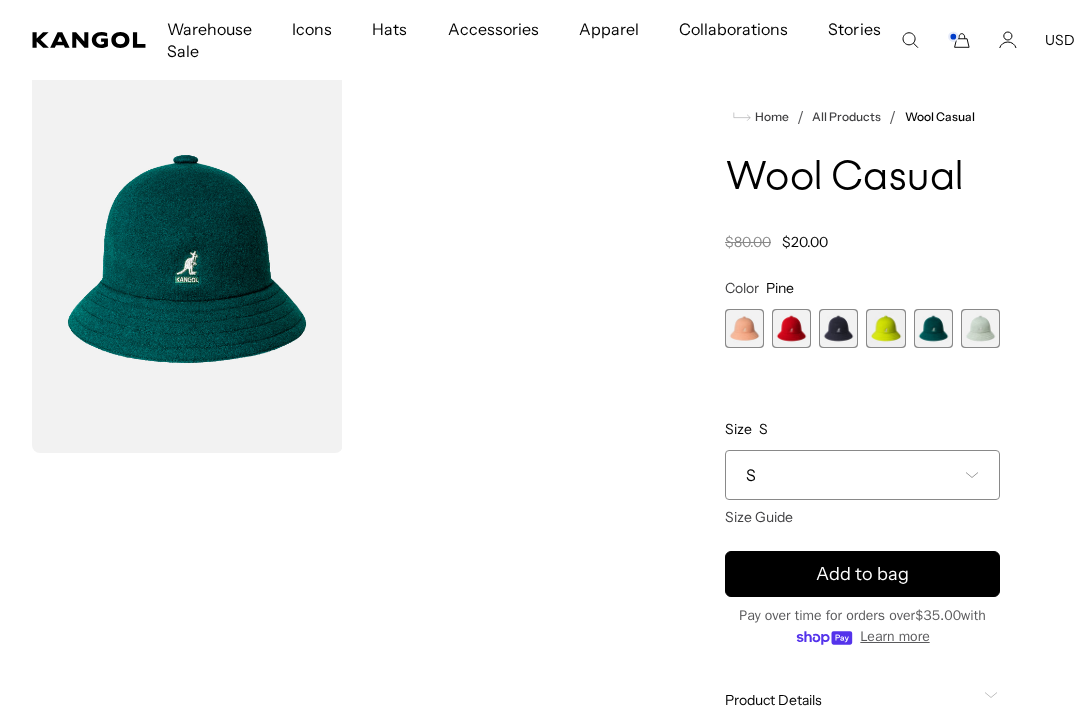 click at bounding box center [980, 328] 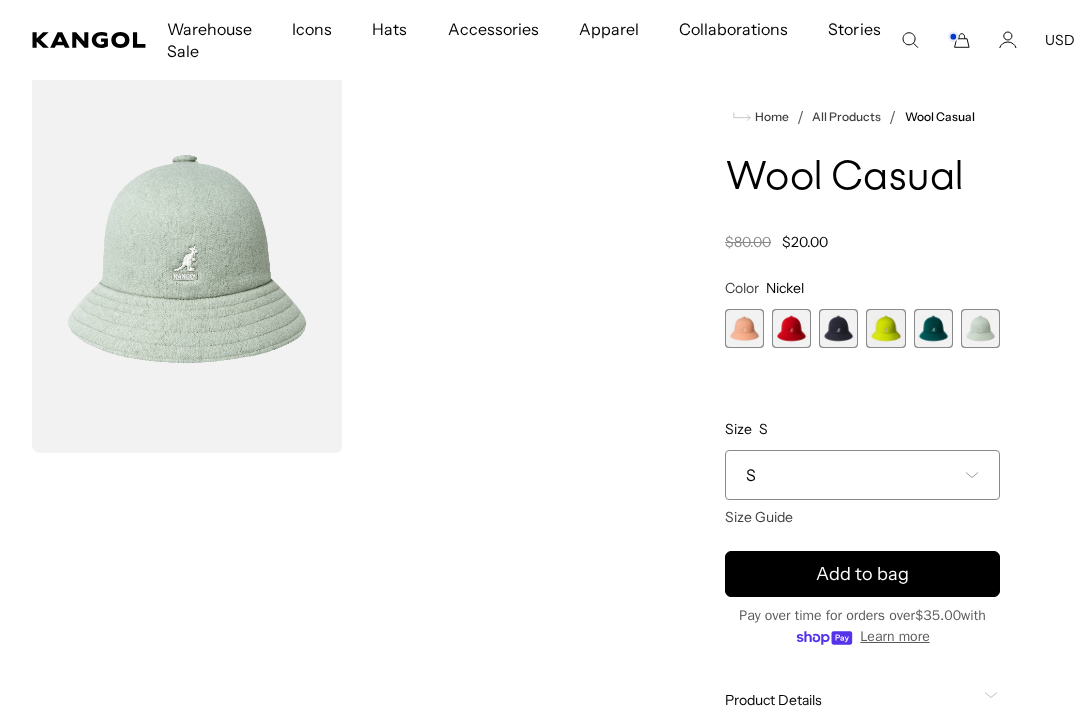 click at bounding box center [933, 328] 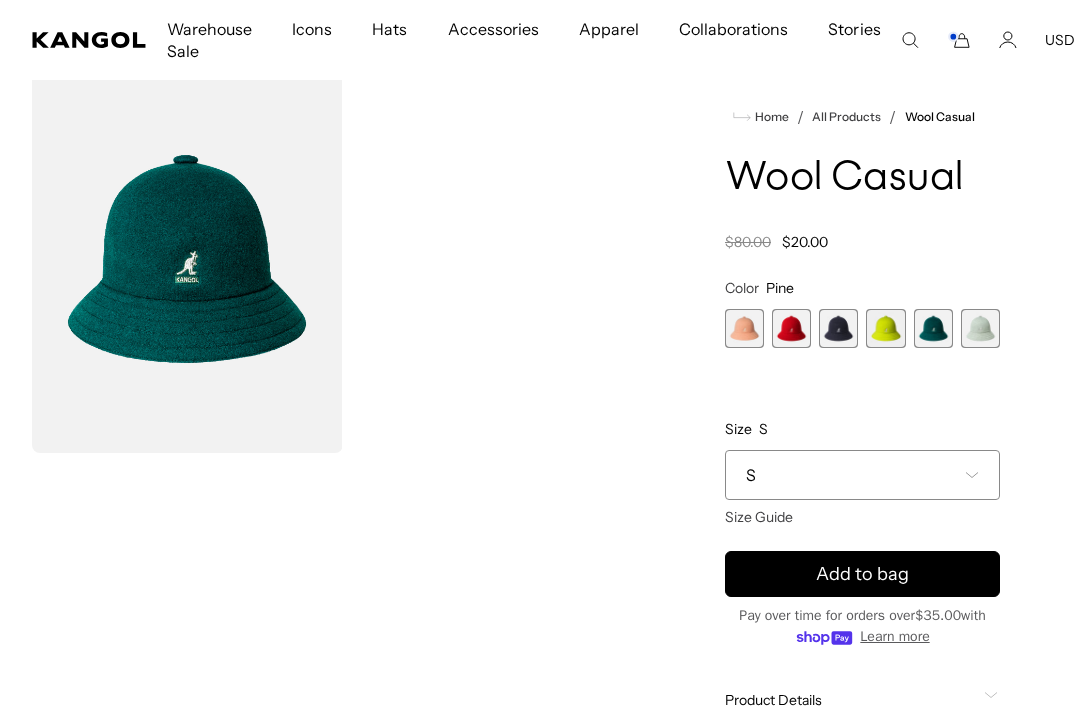 click on "S" at bounding box center [862, 475] 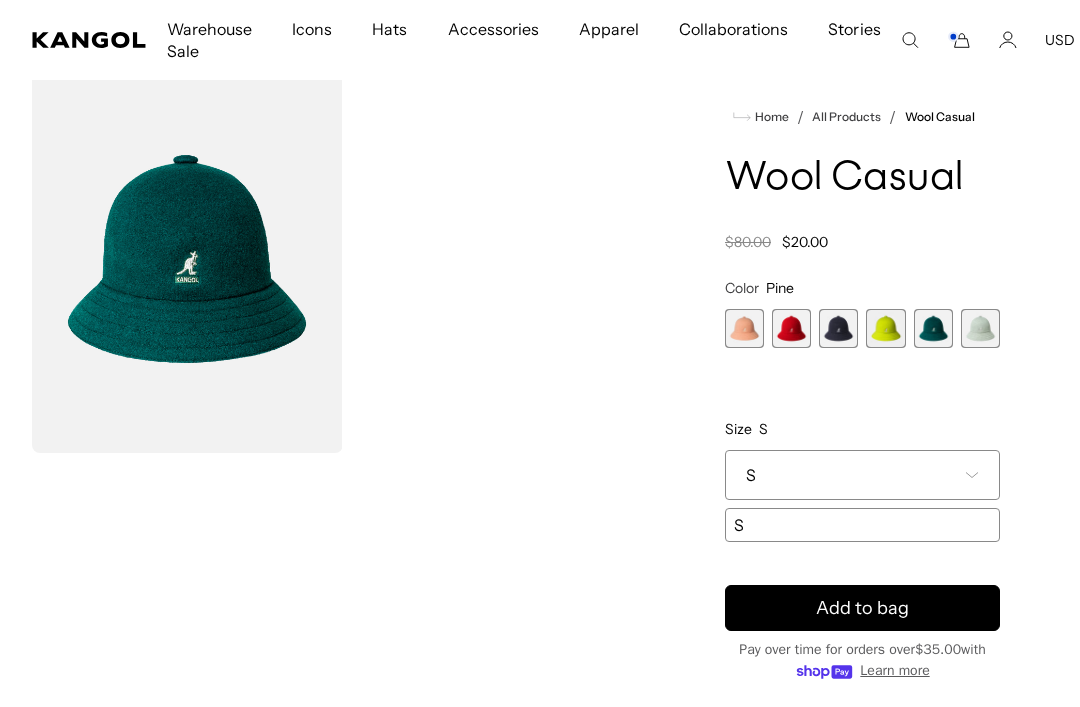 scroll, scrollTop: 0, scrollLeft: 0, axis: both 